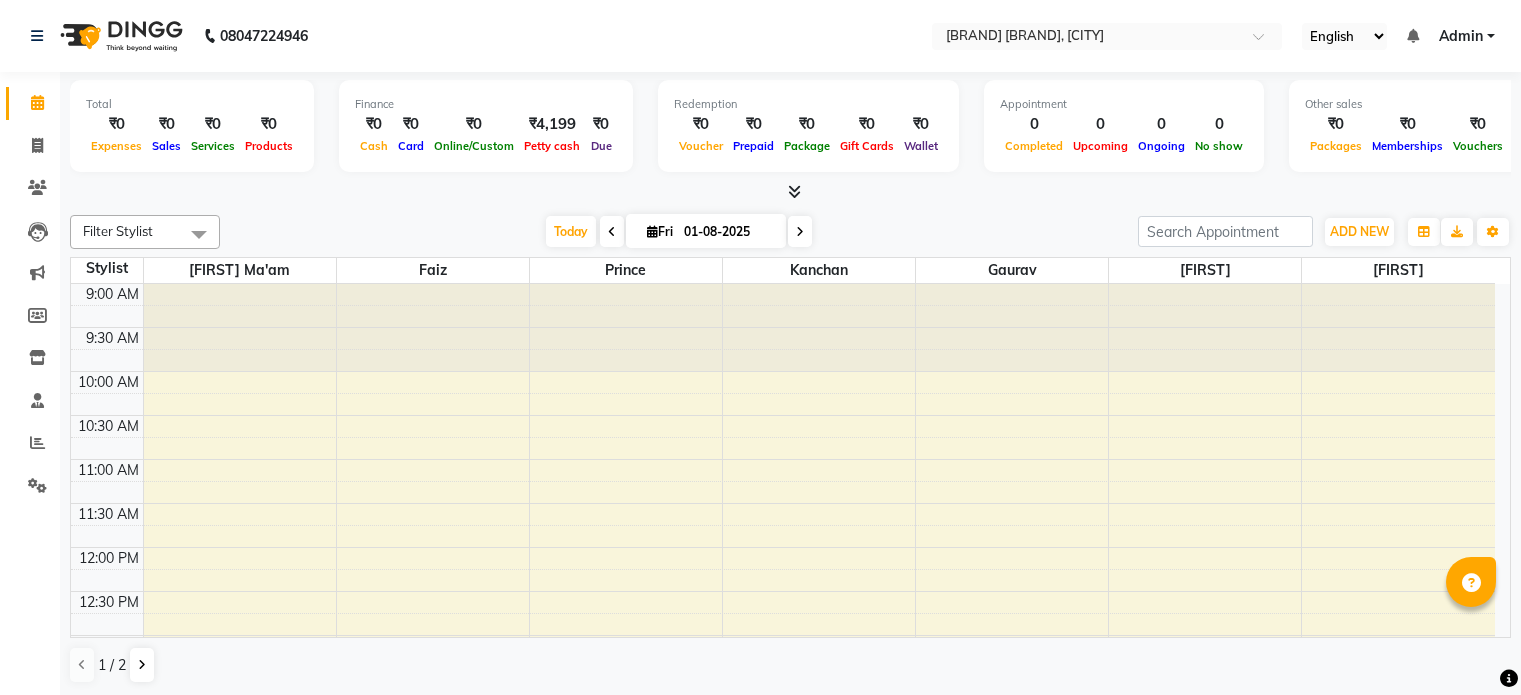 scroll, scrollTop: 0, scrollLeft: 0, axis: both 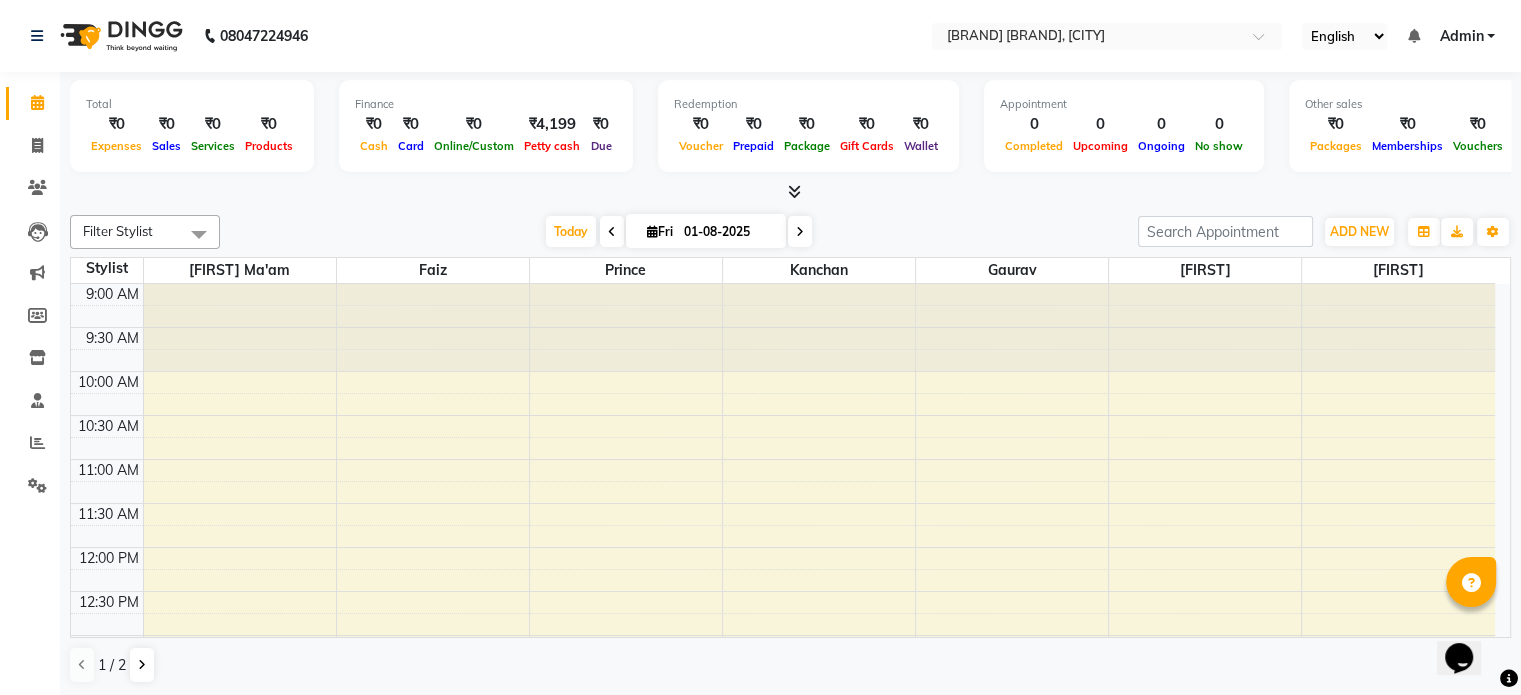 click at bounding box center [790, 192] 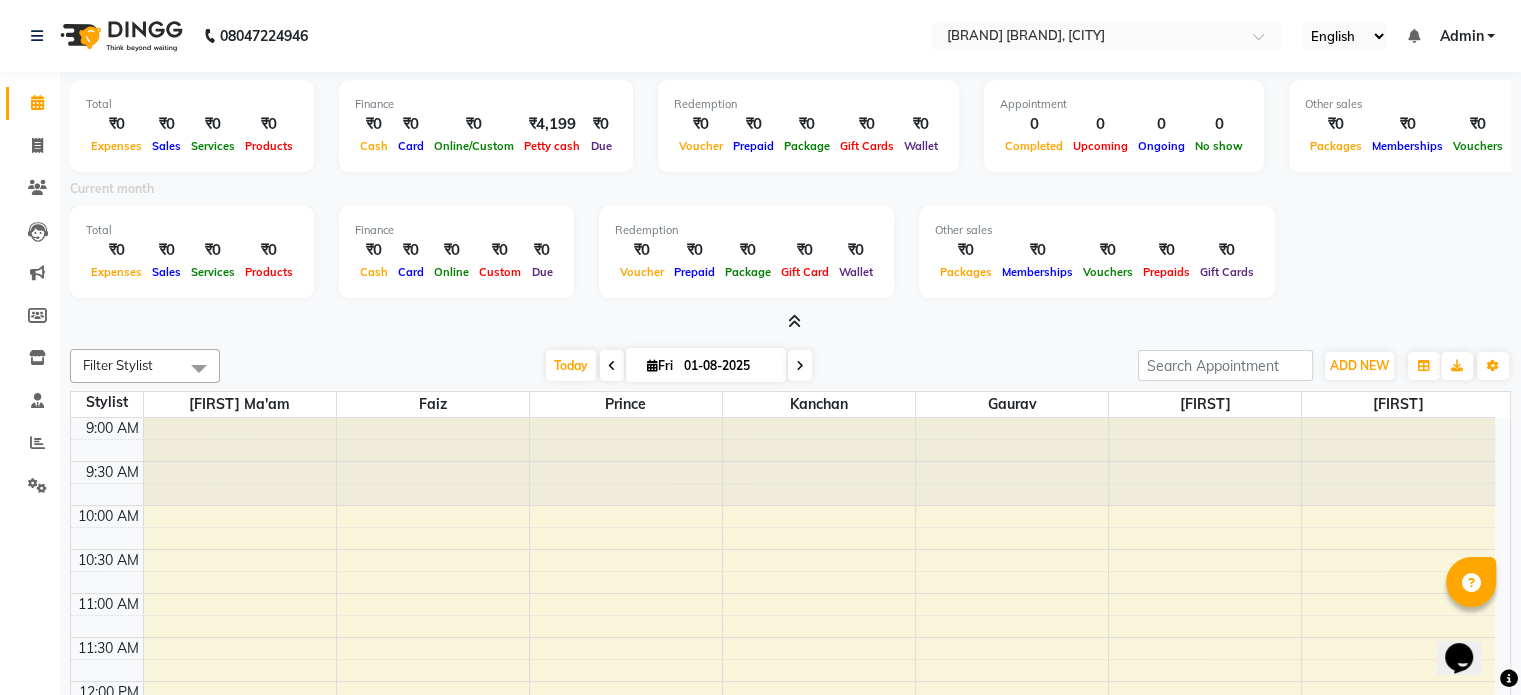 click at bounding box center [790, 322] 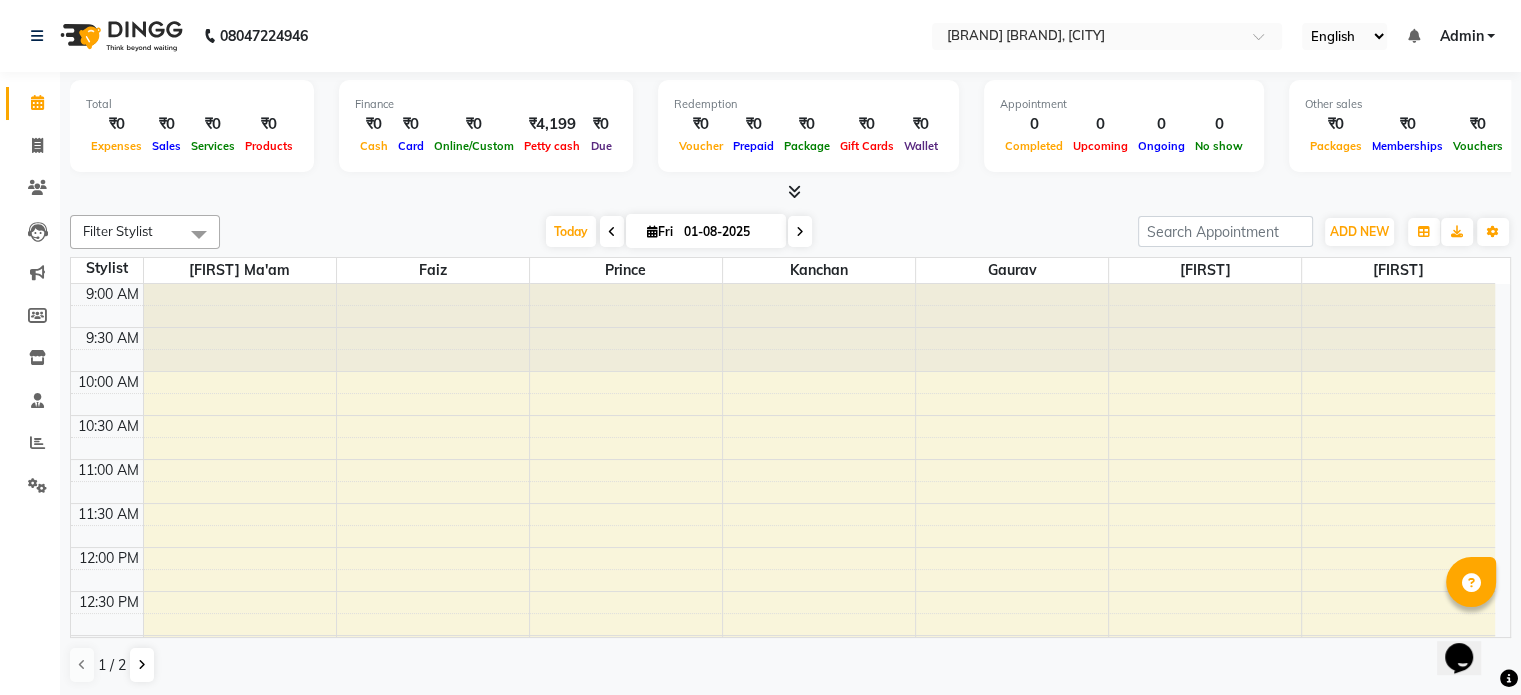 click at bounding box center [794, 191] 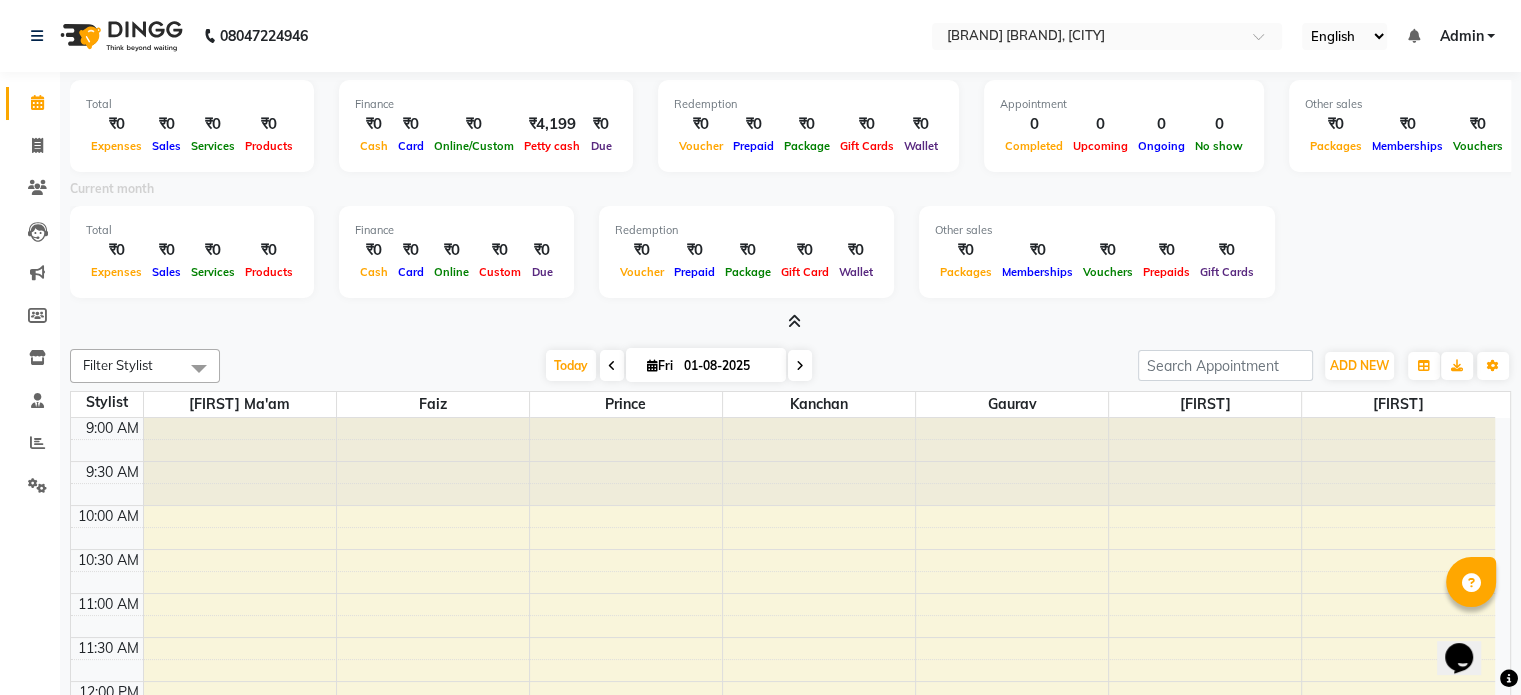 click at bounding box center (794, 321) 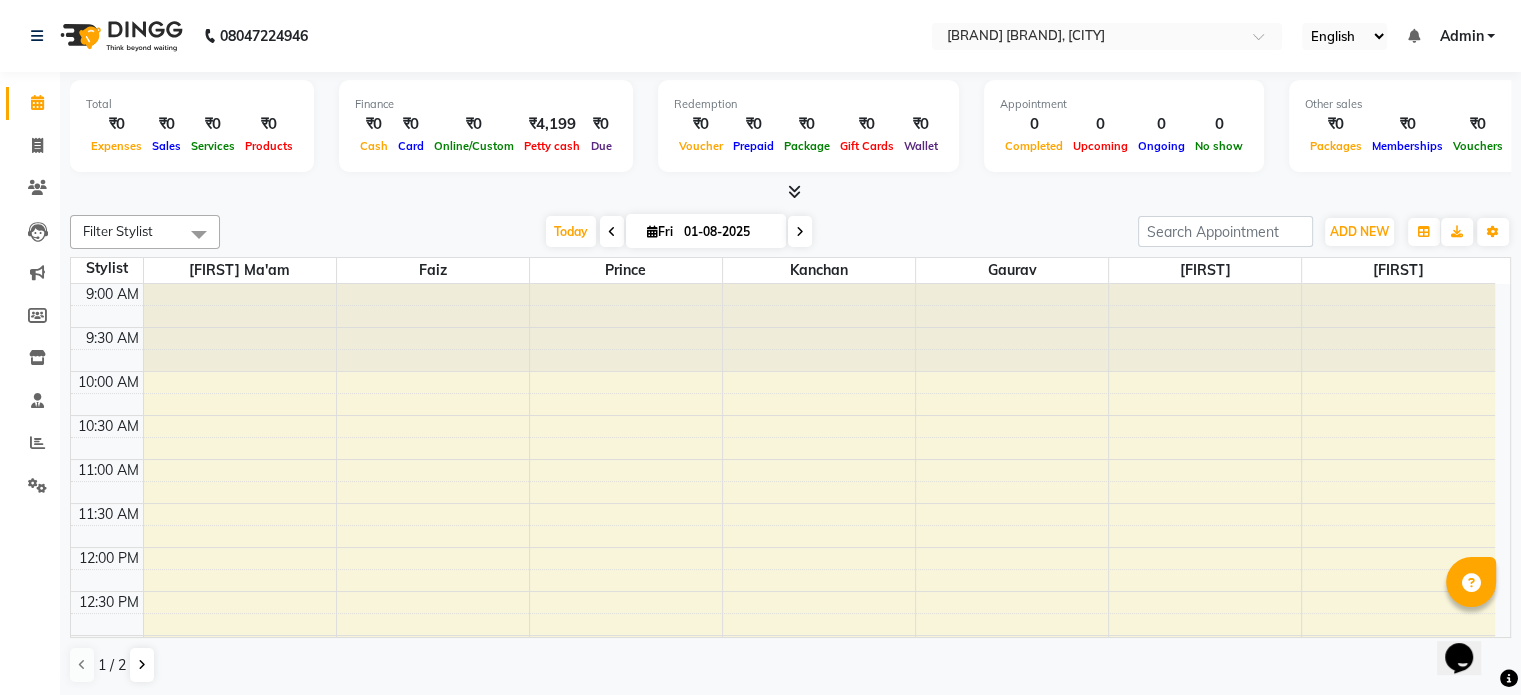 click at bounding box center (790, 192) 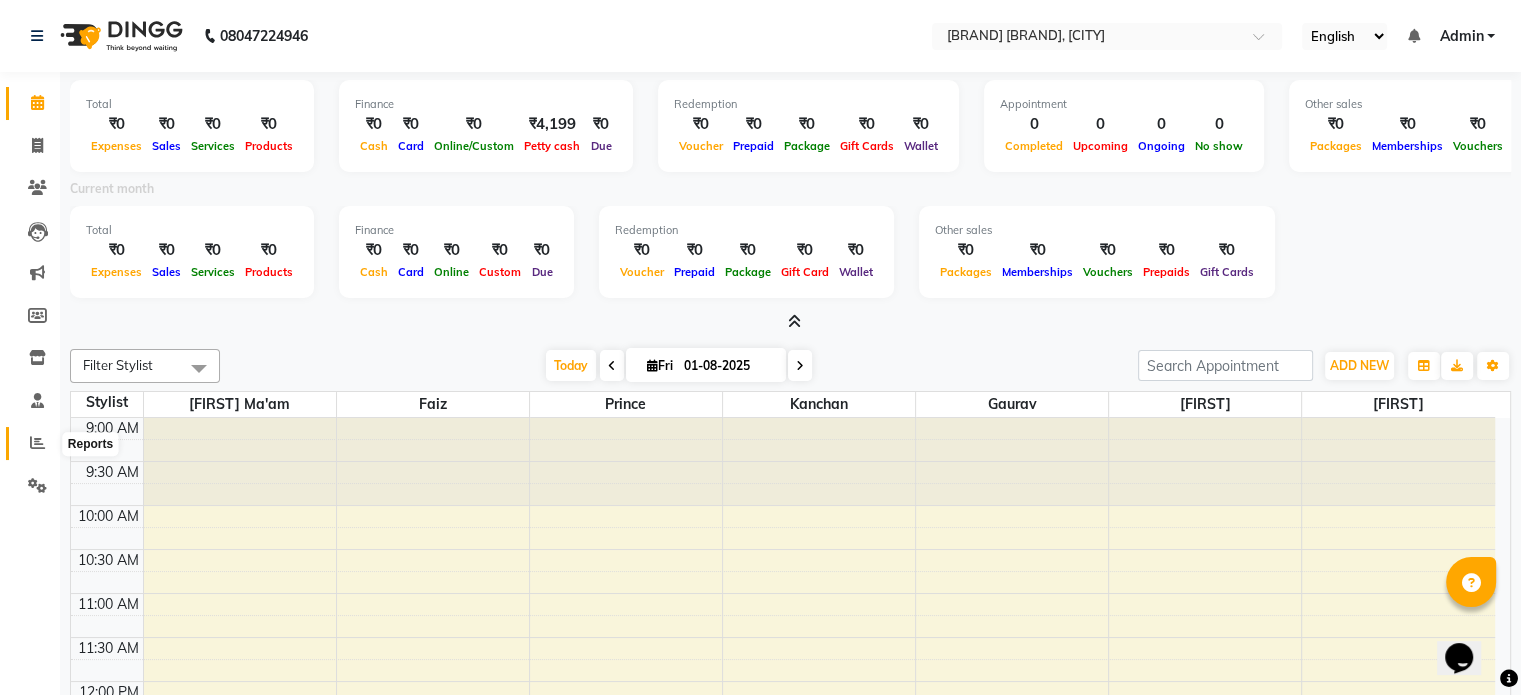 click 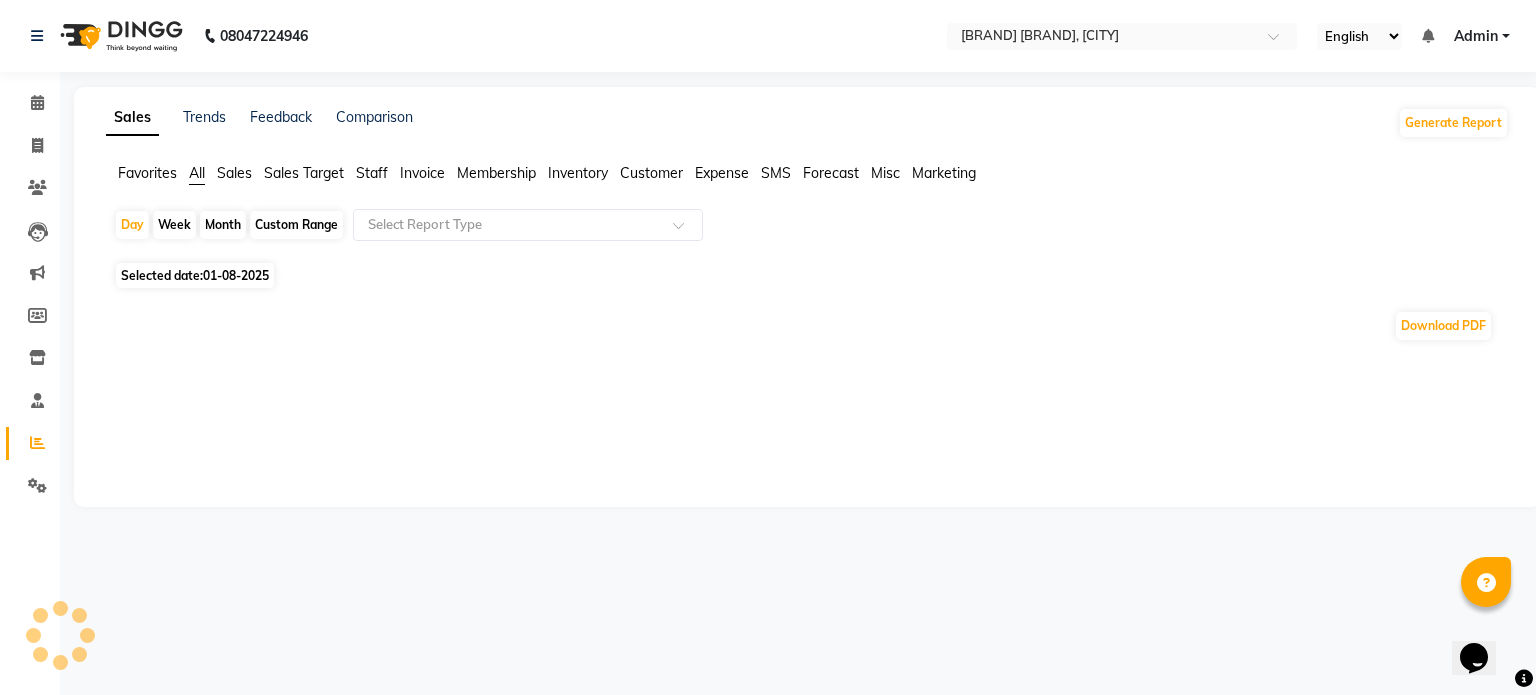 click on "Month" 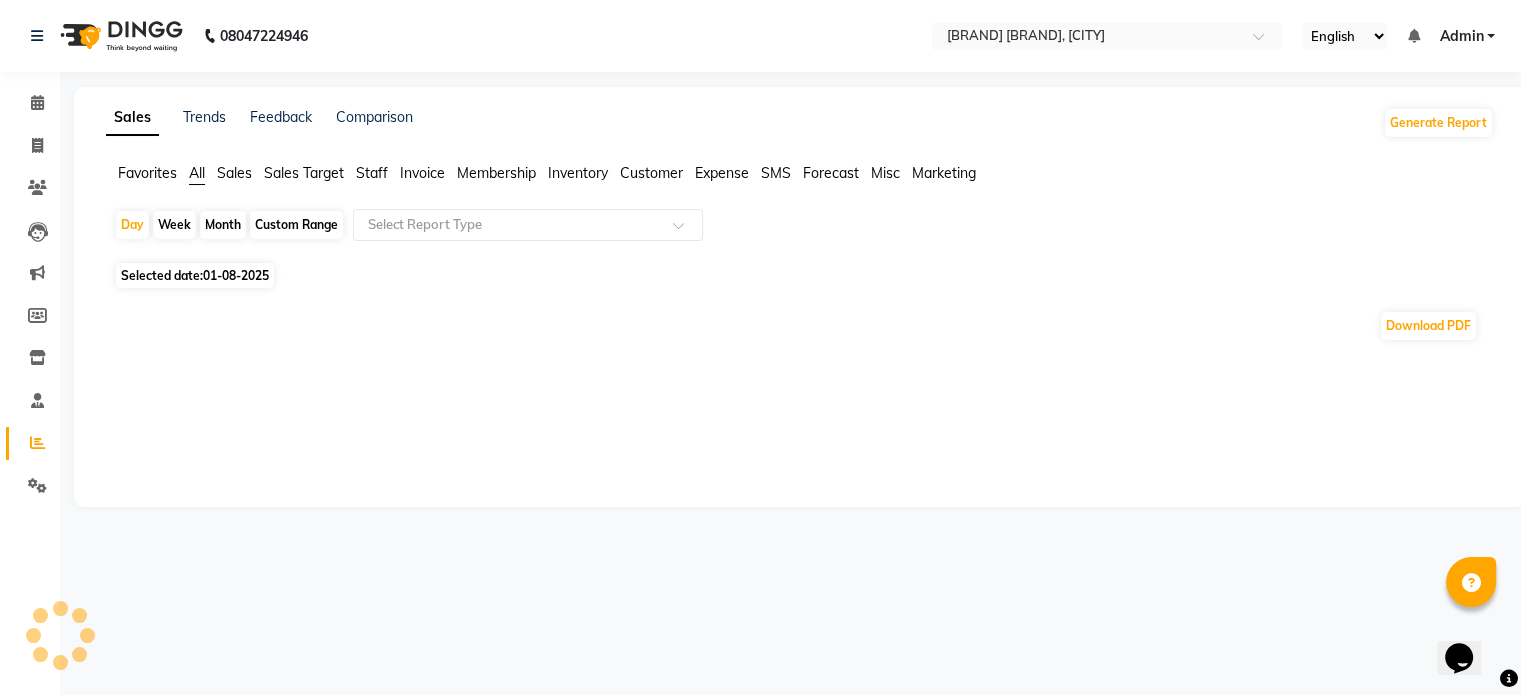select on "8" 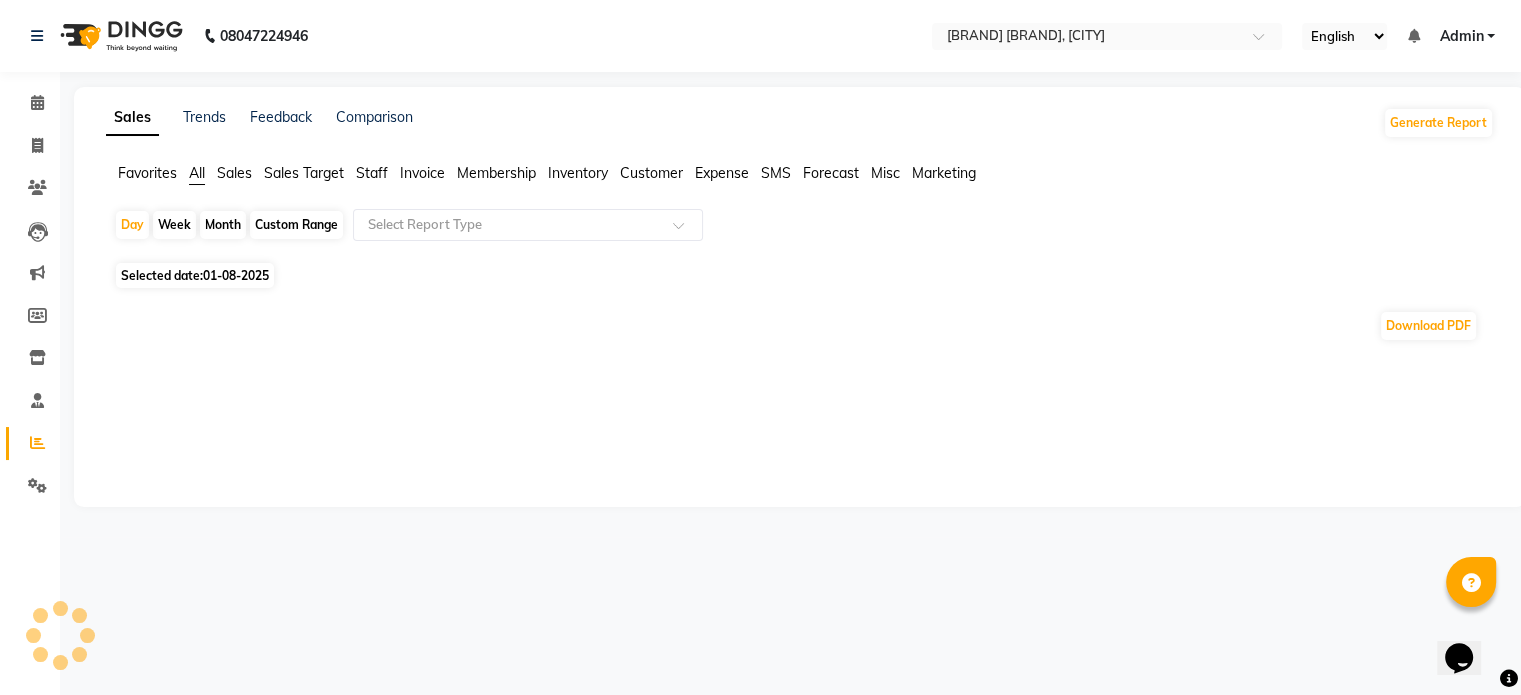 select on "2025" 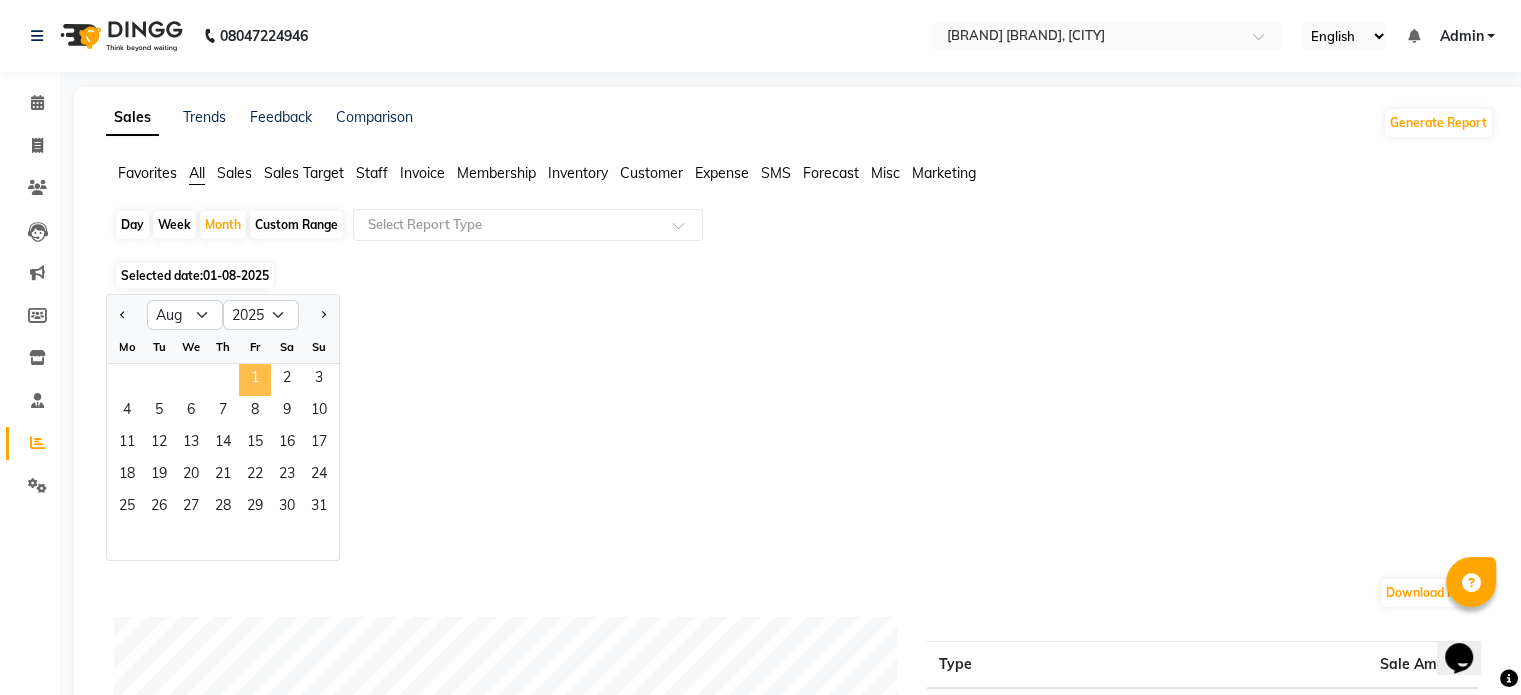 click on "1" 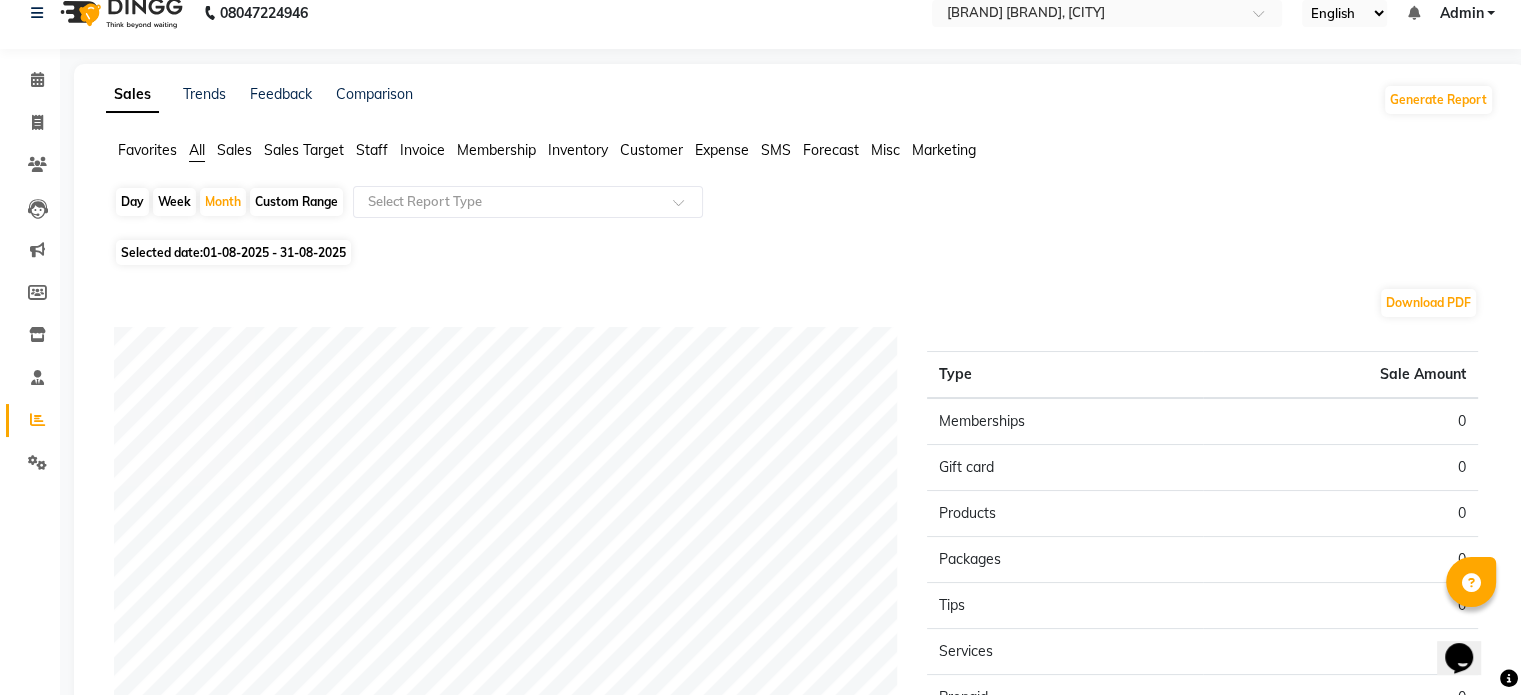 scroll, scrollTop: 0, scrollLeft: 0, axis: both 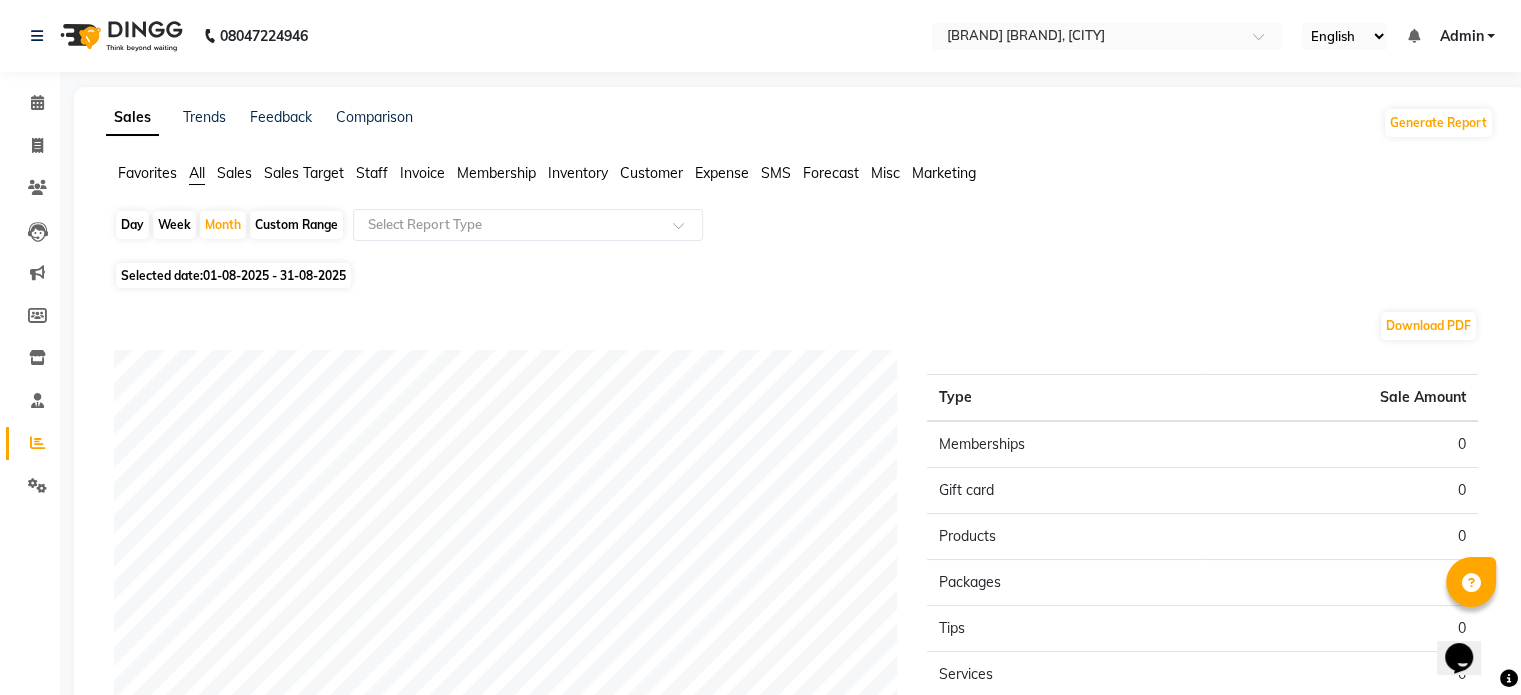 click on "01-08-2025 - 31-08-2025" 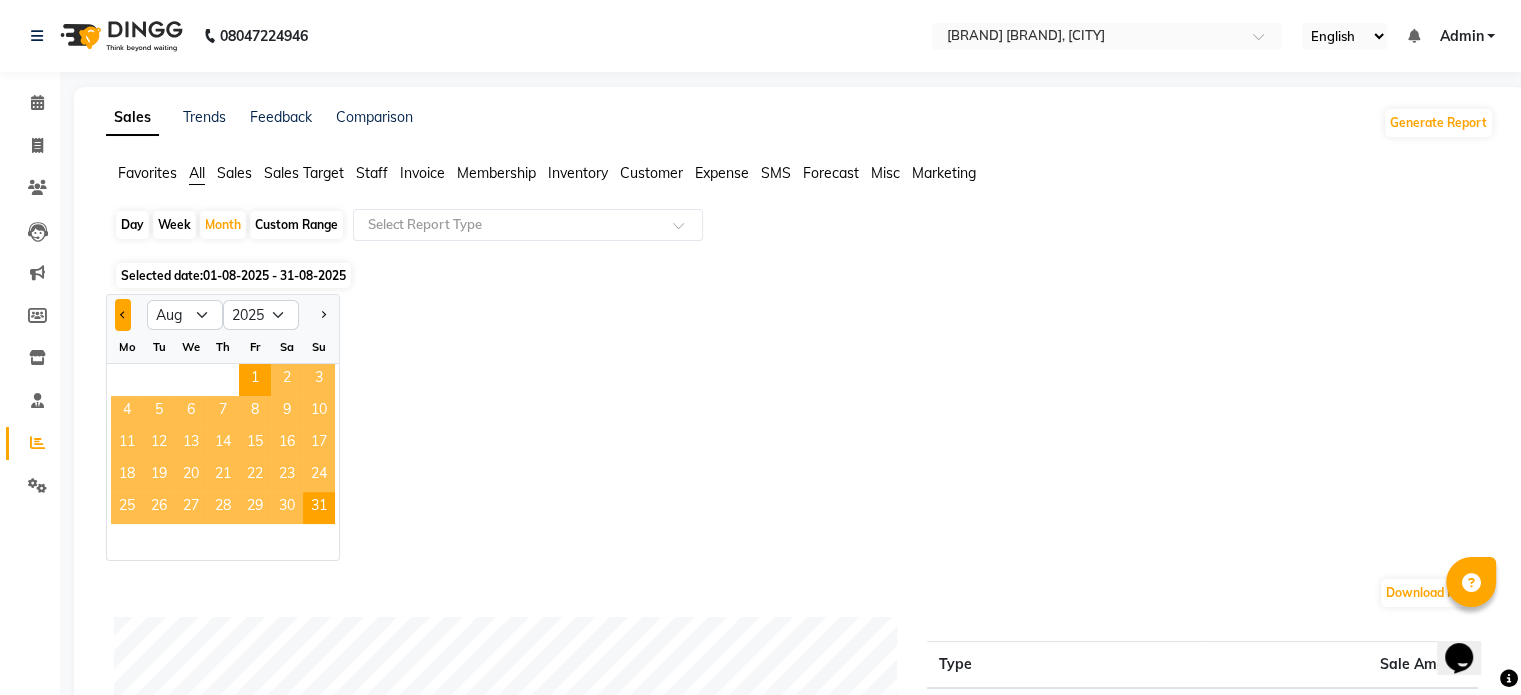 click 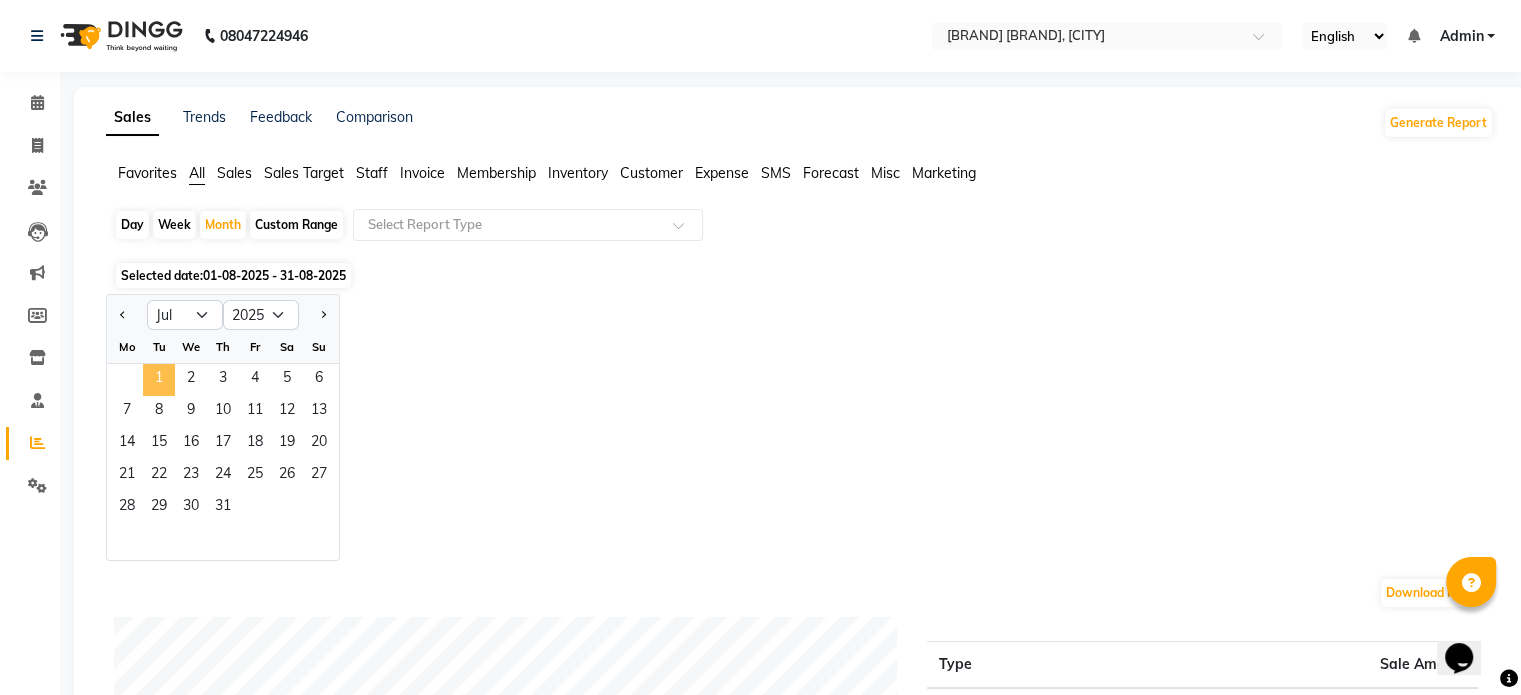 click on "1" 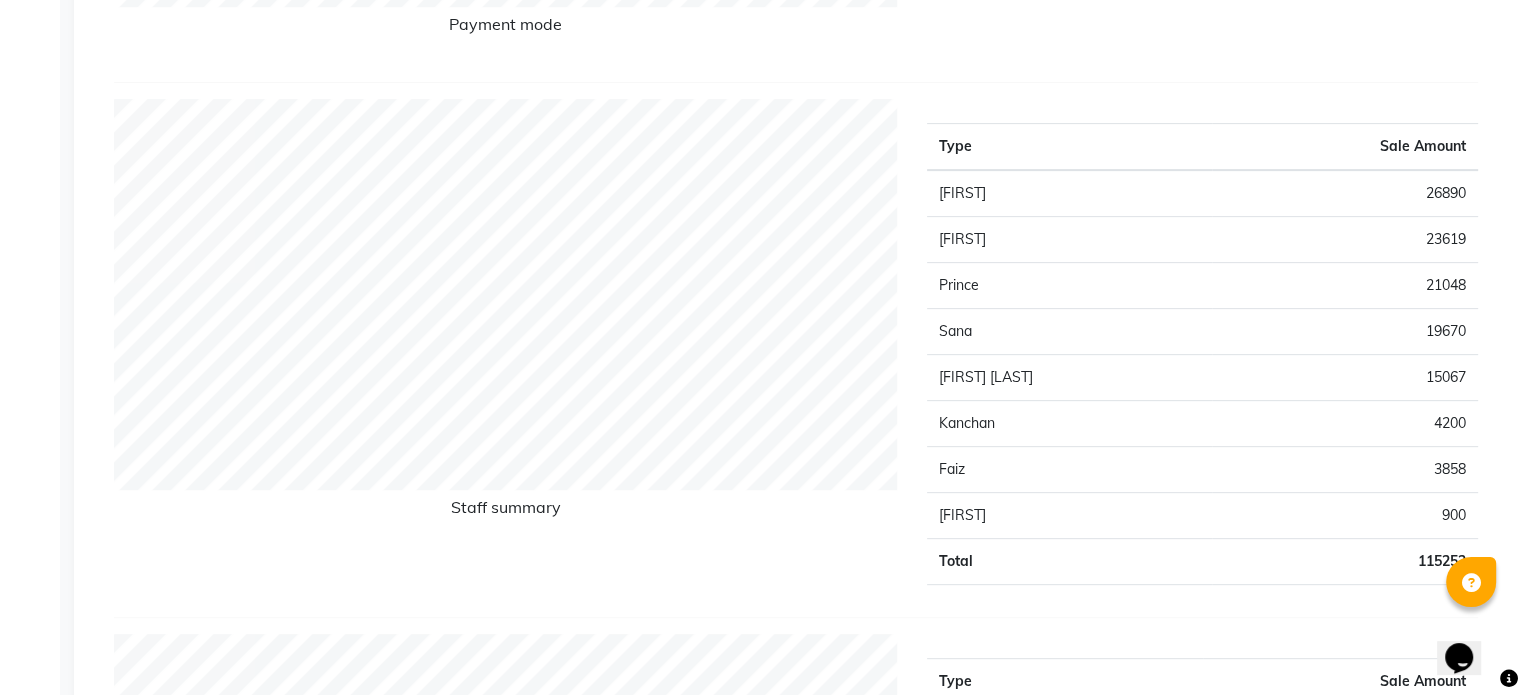 scroll, scrollTop: 740, scrollLeft: 0, axis: vertical 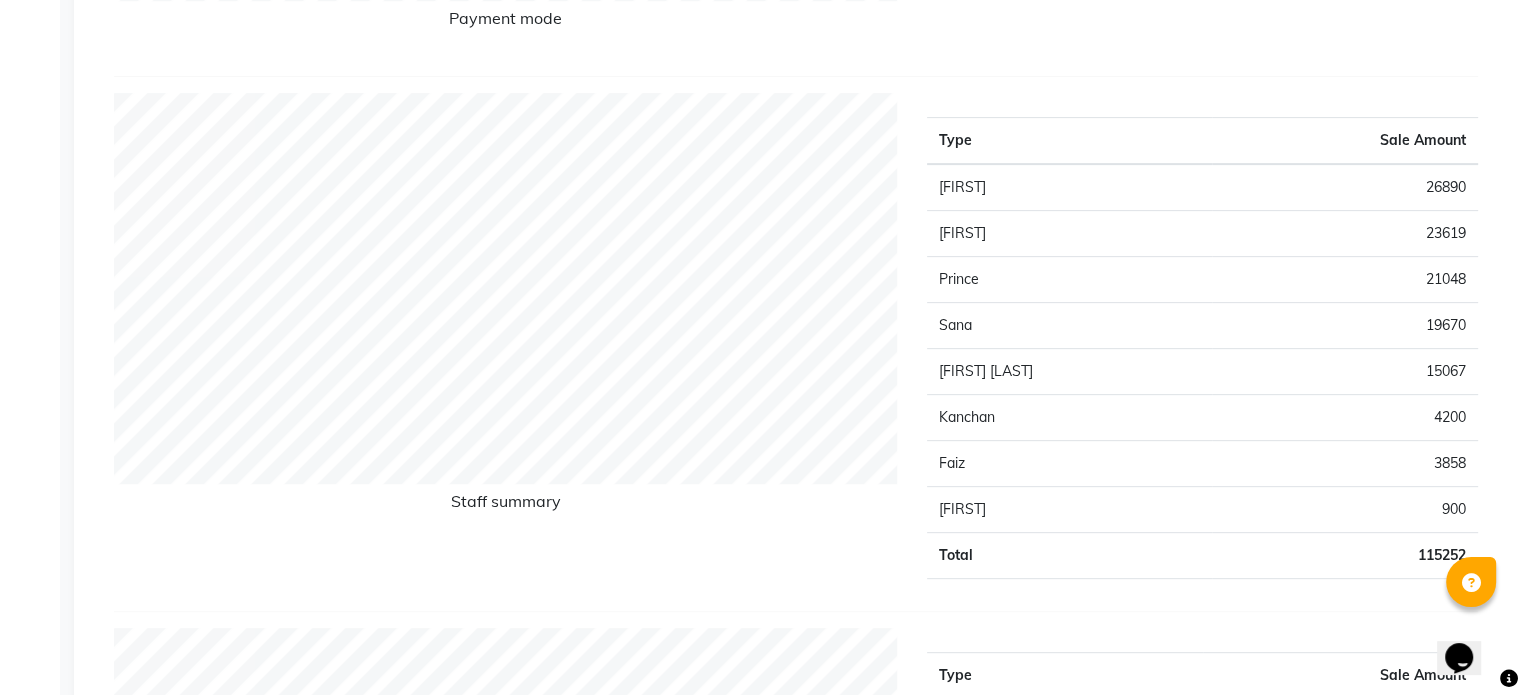 click on "15067" 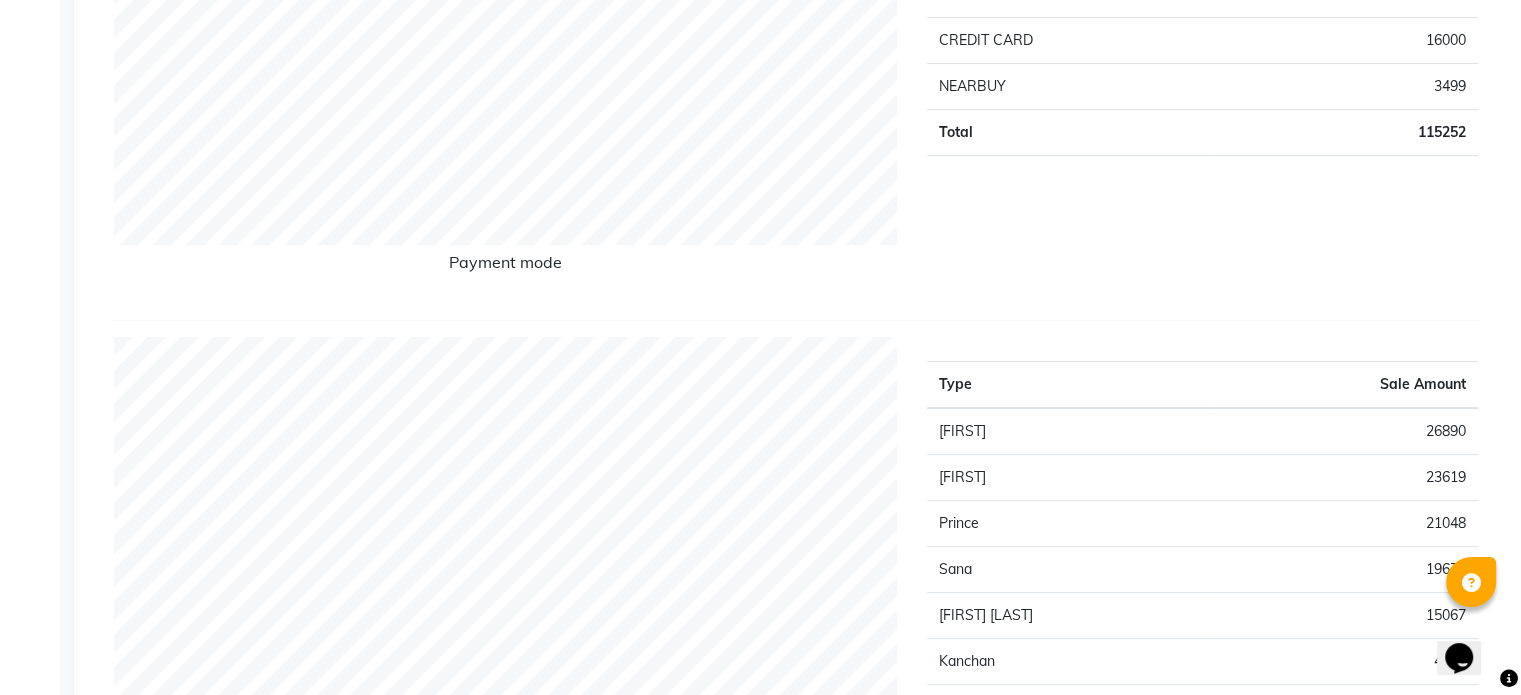 scroll, scrollTop: 498, scrollLeft: 0, axis: vertical 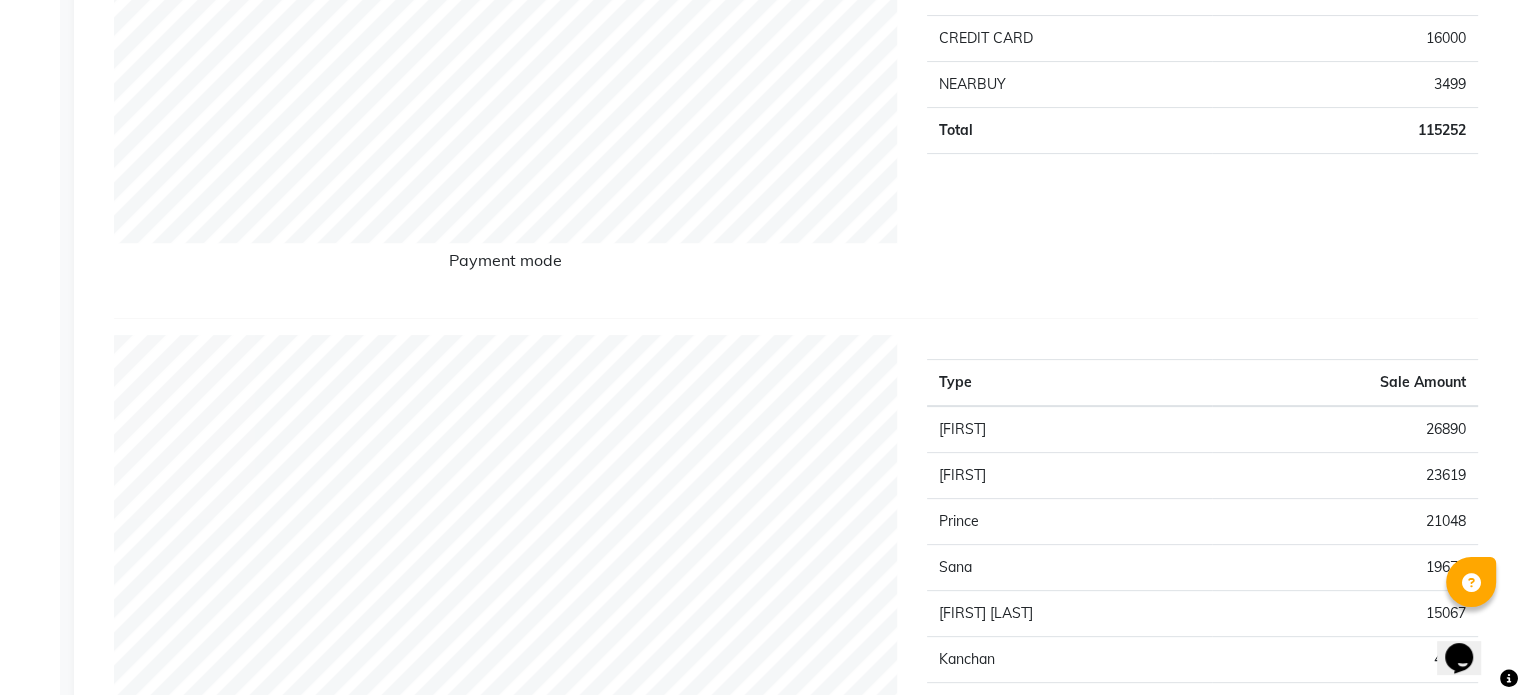 click on "115252" 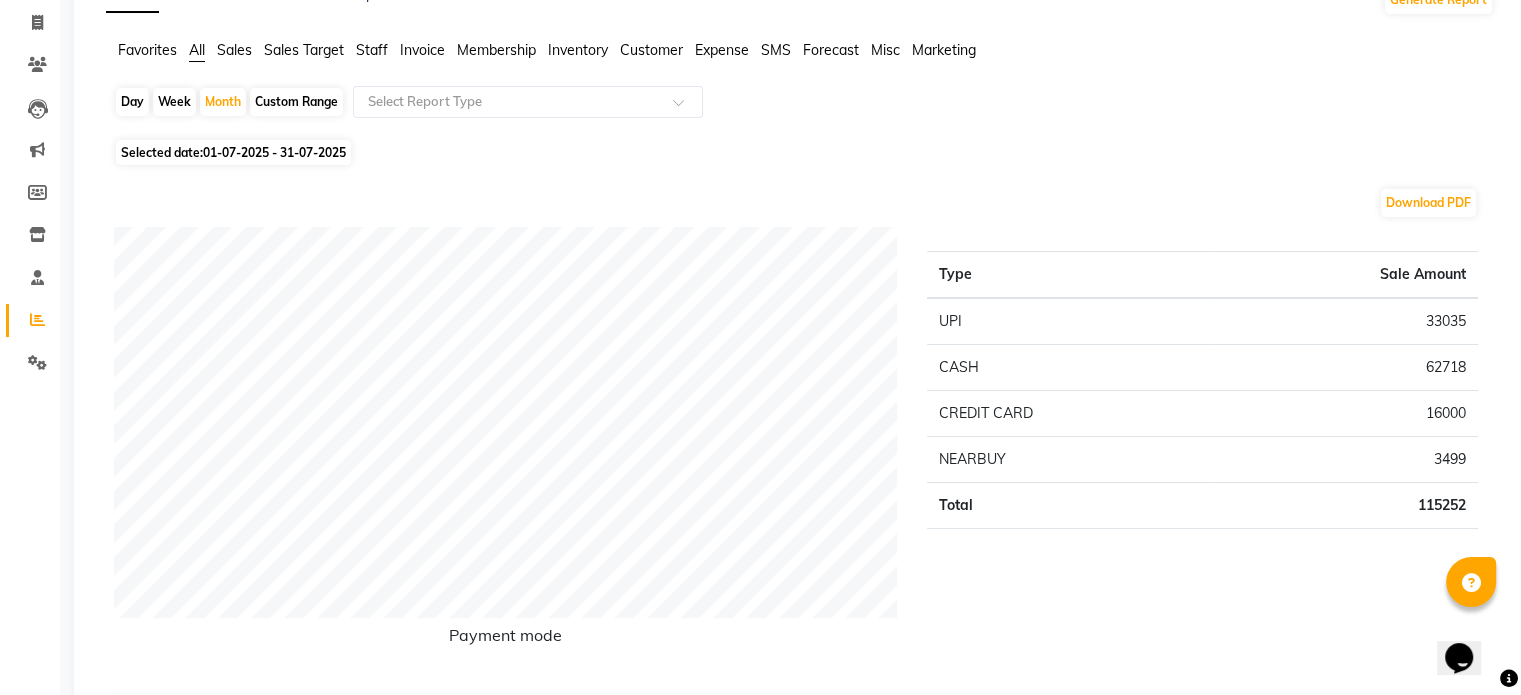 scroll, scrollTop: 0, scrollLeft: 0, axis: both 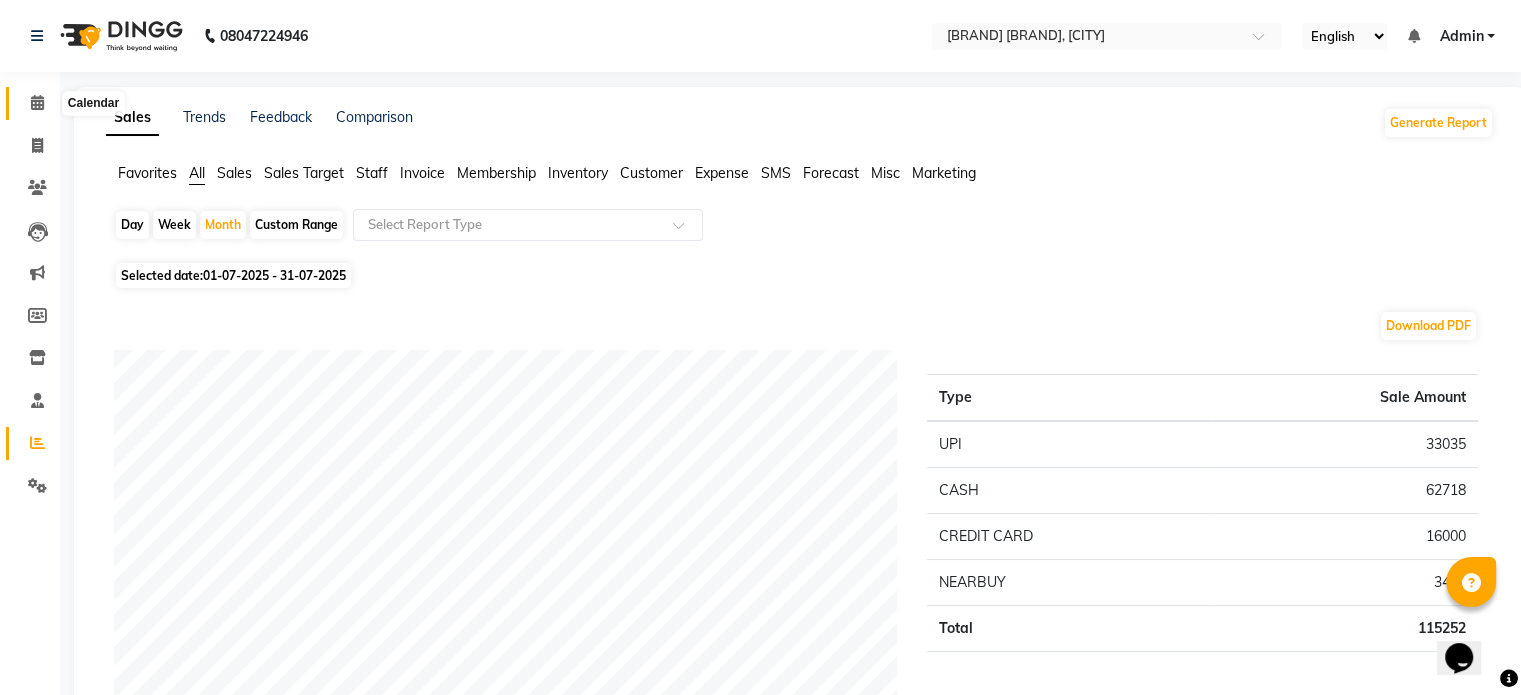 click 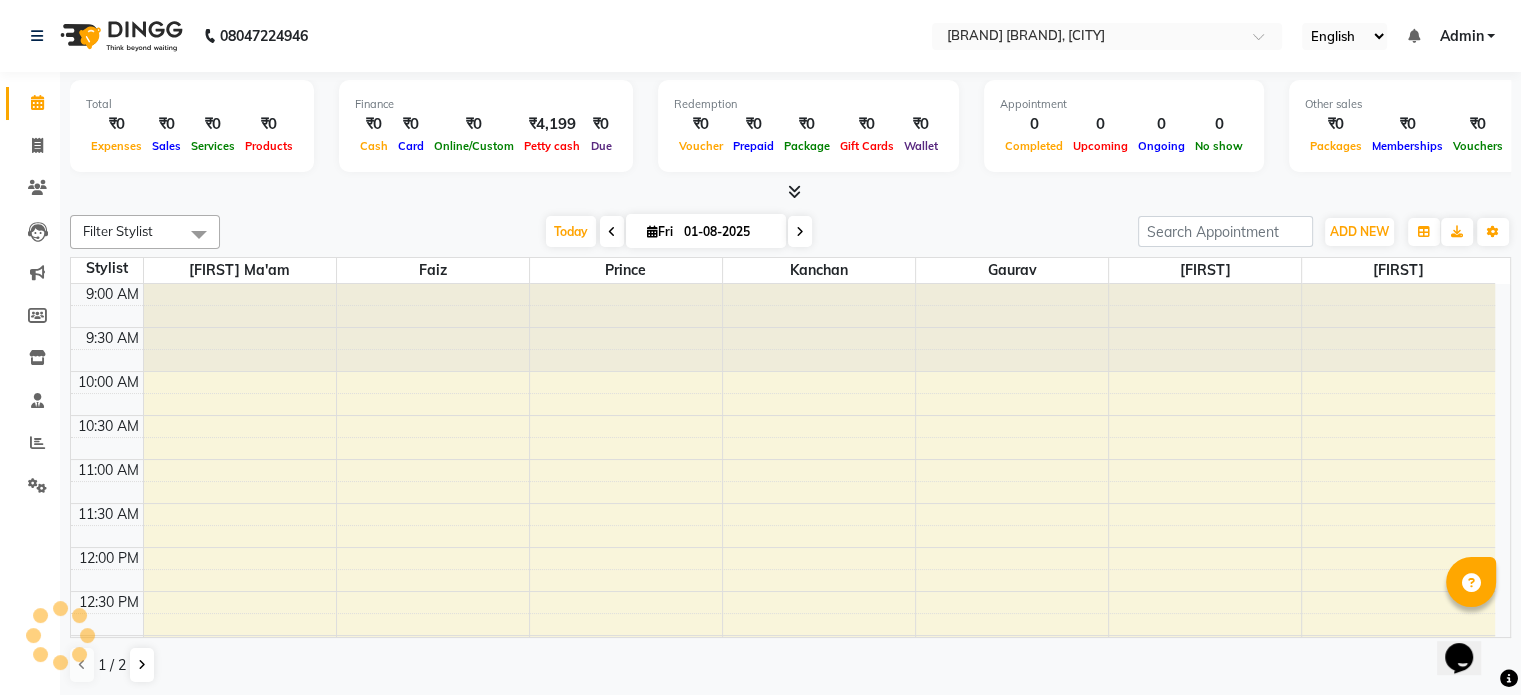 scroll, scrollTop: 0, scrollLeft: 0, axis: both 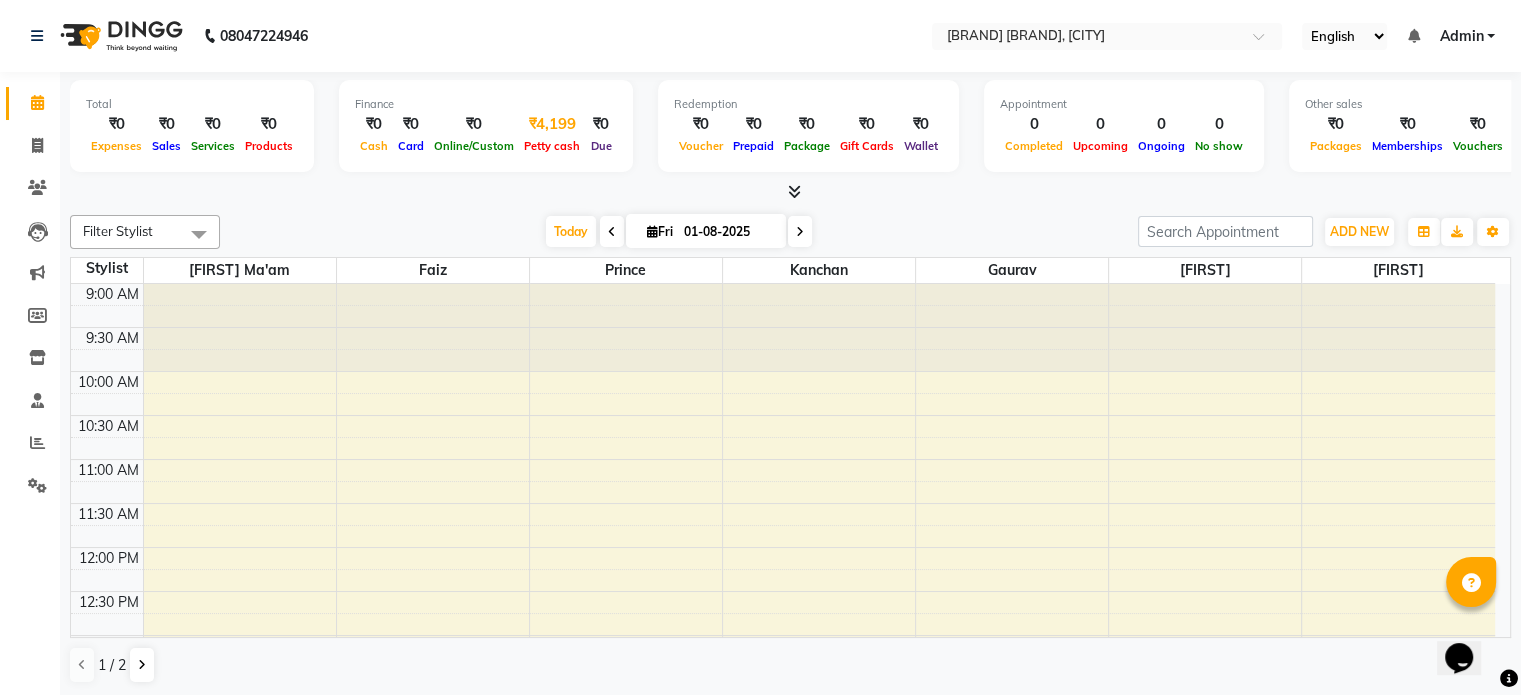 click on "Petty cash" at bounding box center (552, 146) 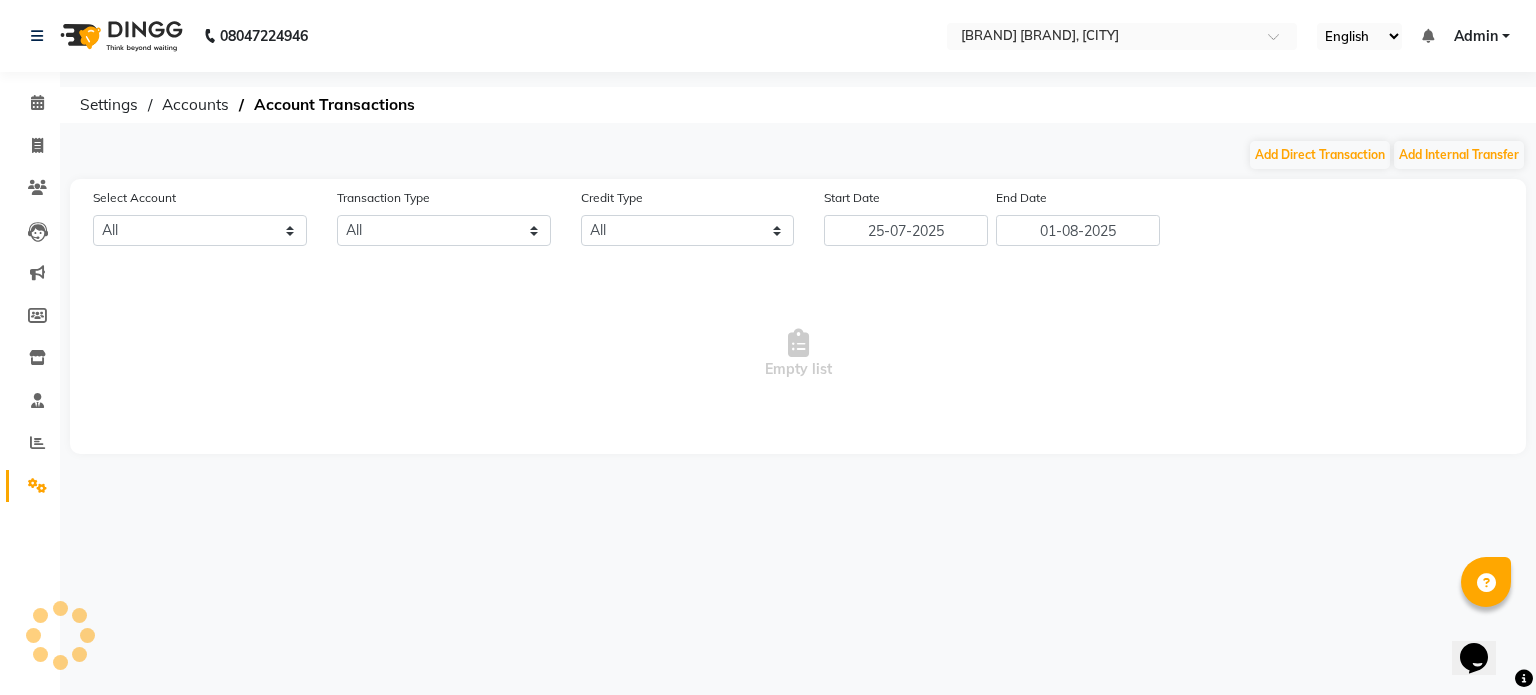 select on "5954" 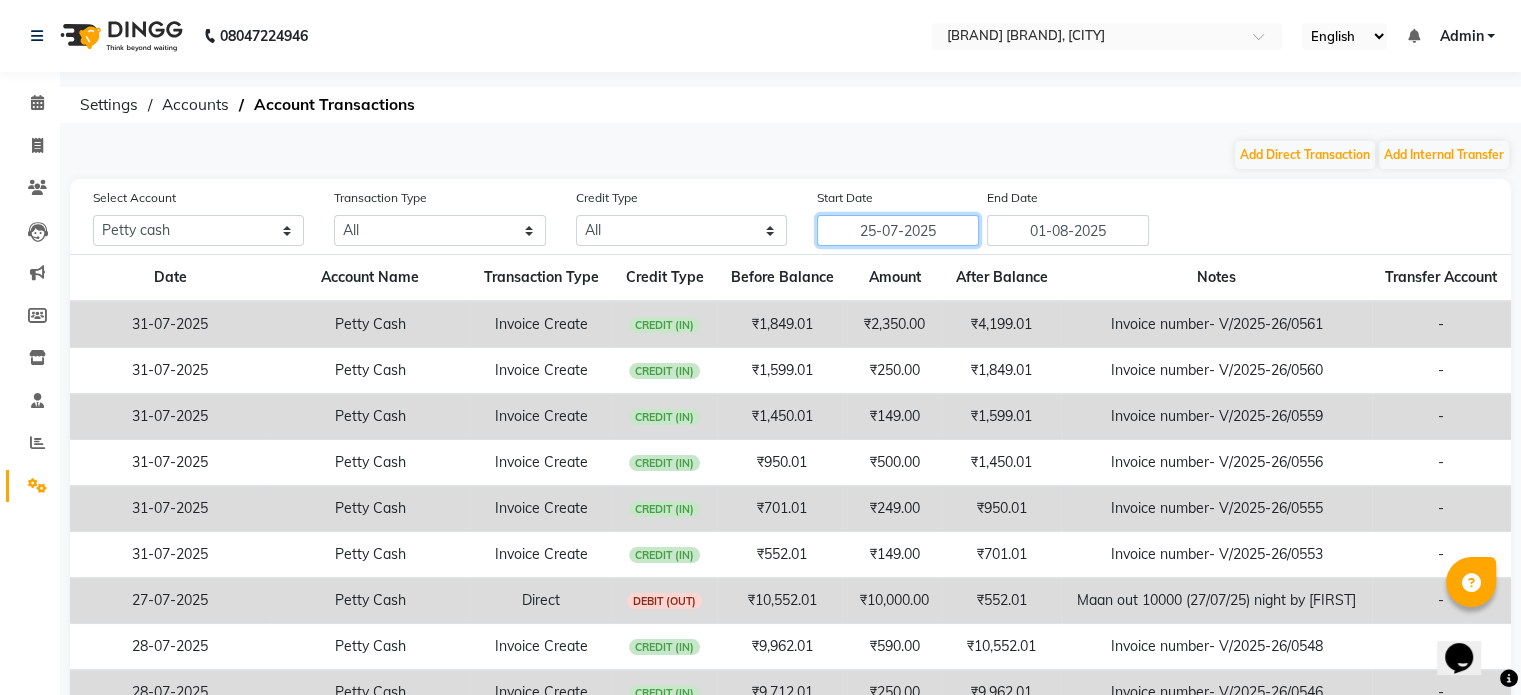 click on "25-07-2025" 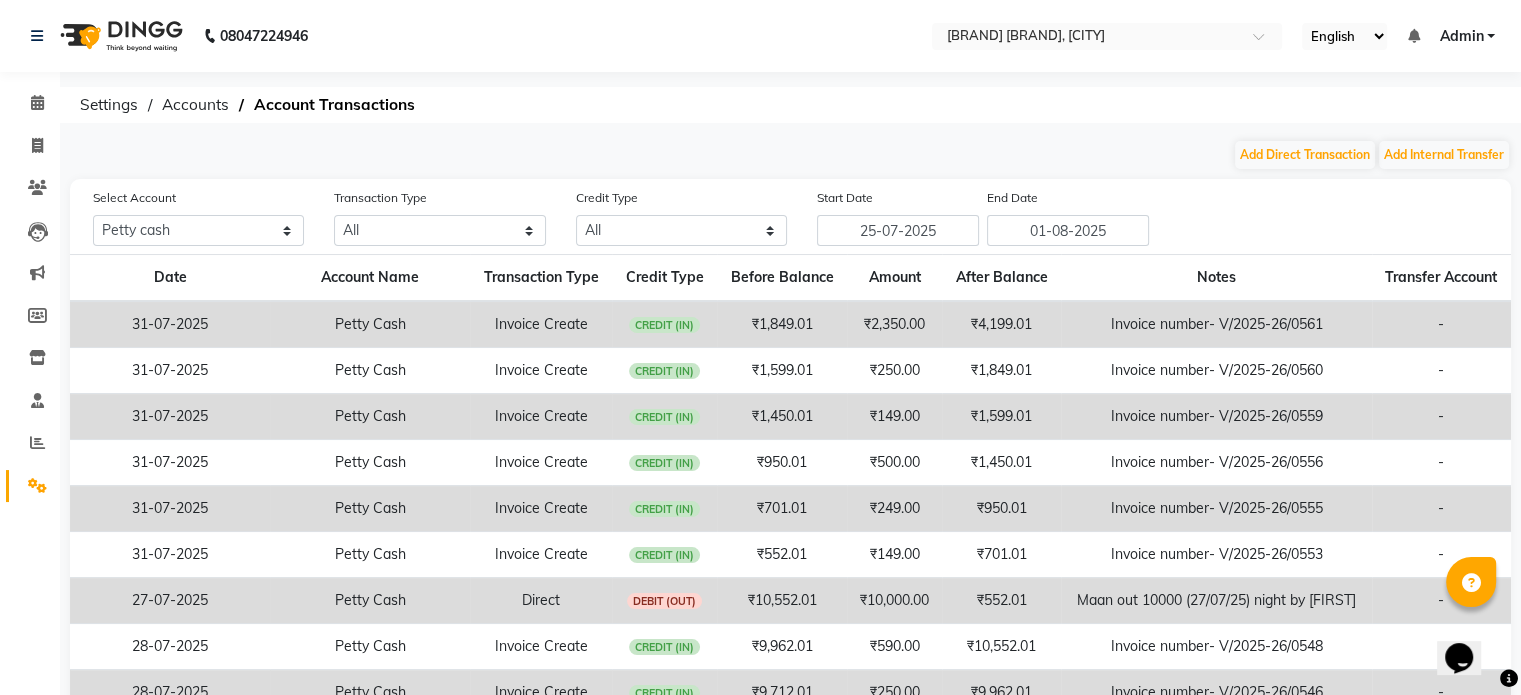 select on "7" 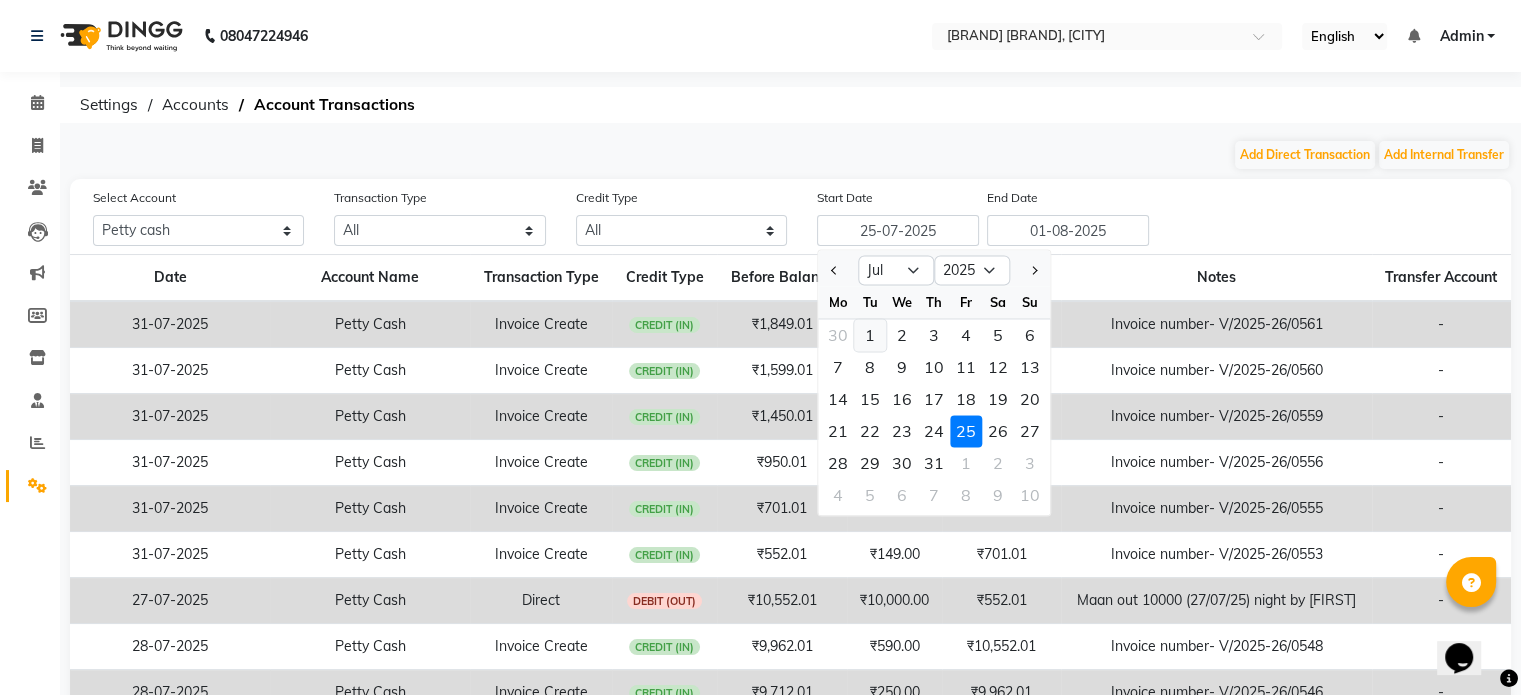 click on "1" 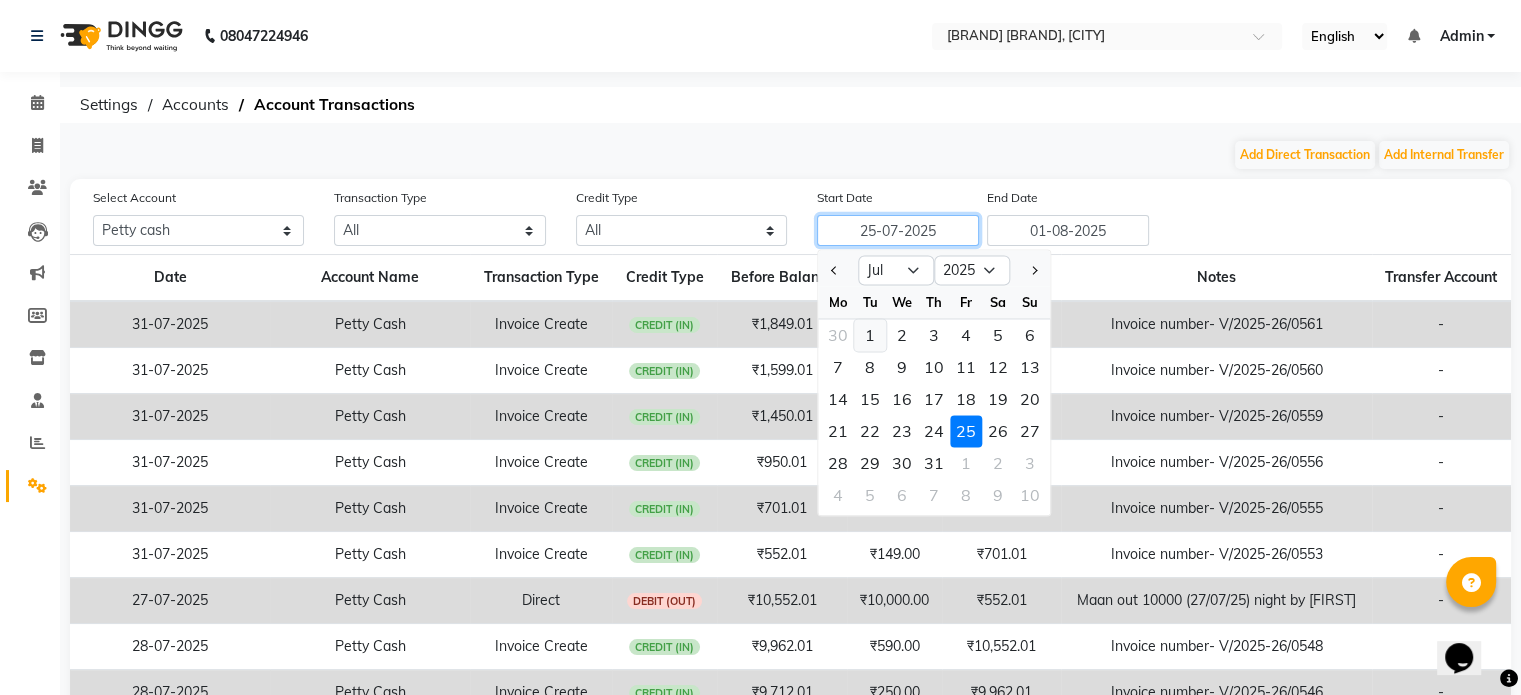type on "01-07-2025" 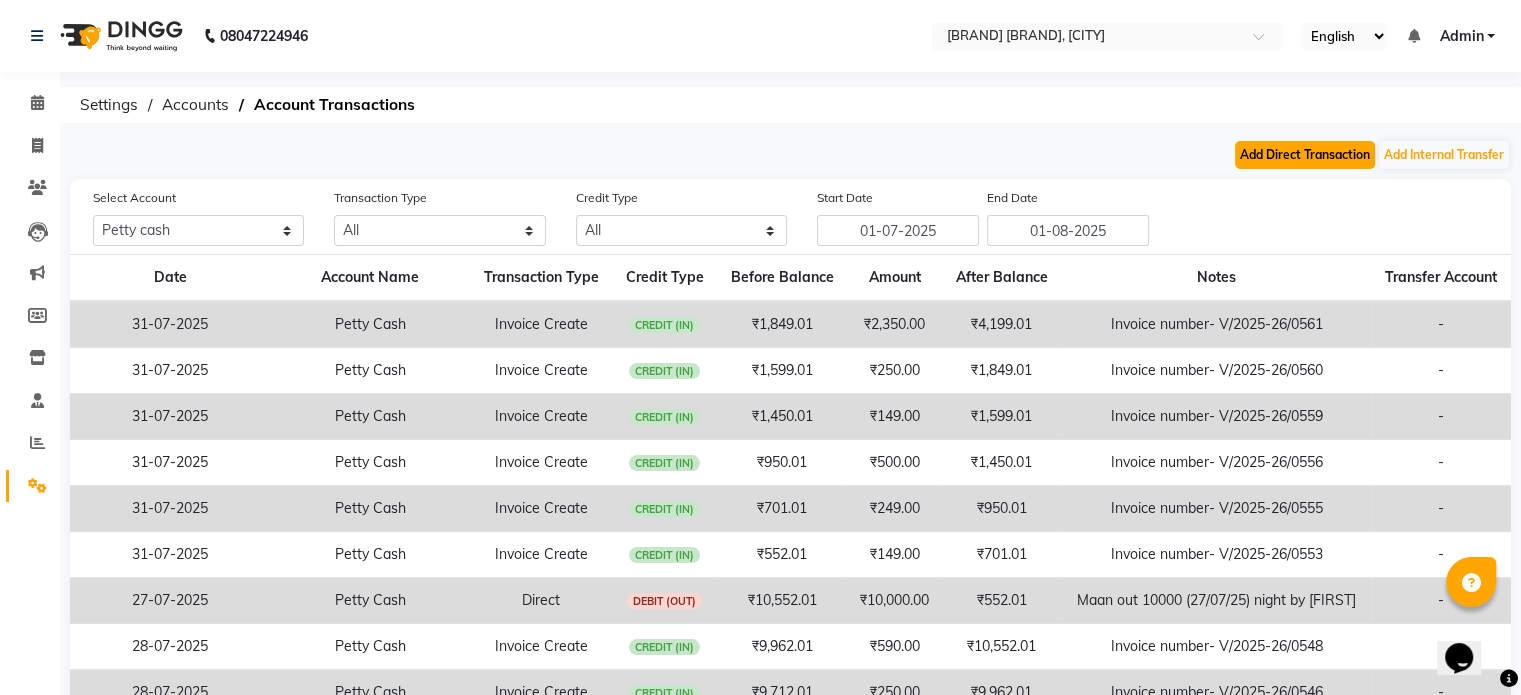 click on "Add Direct Transaction" 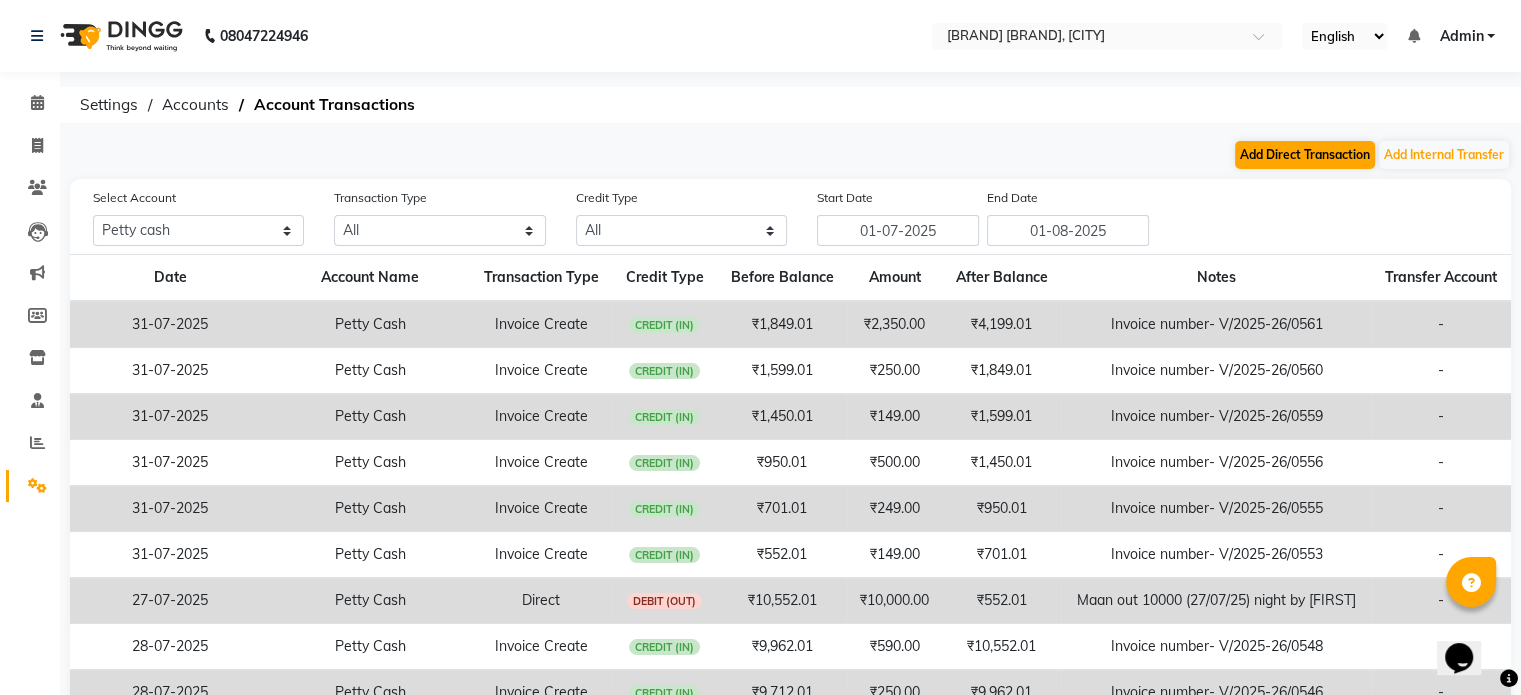 select on "direct" 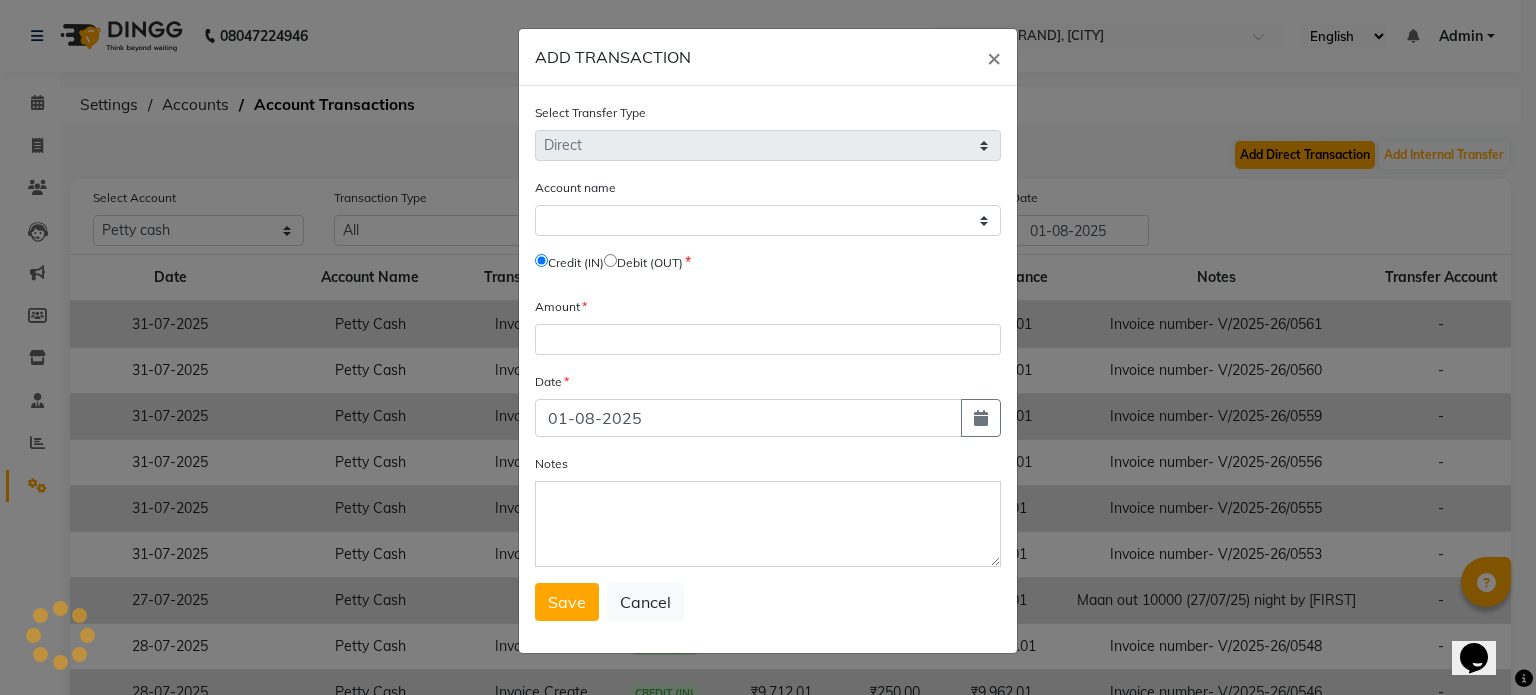 select on "5954" 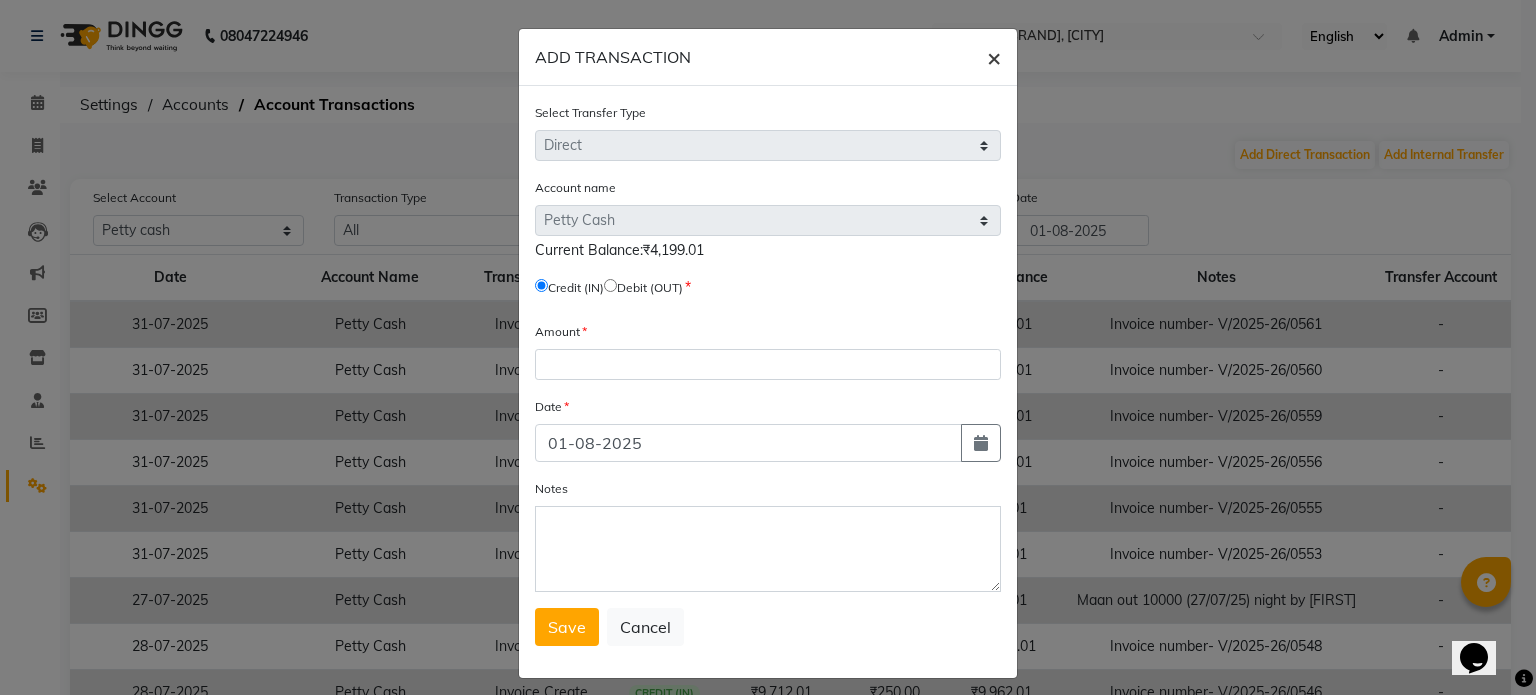 click on "×" 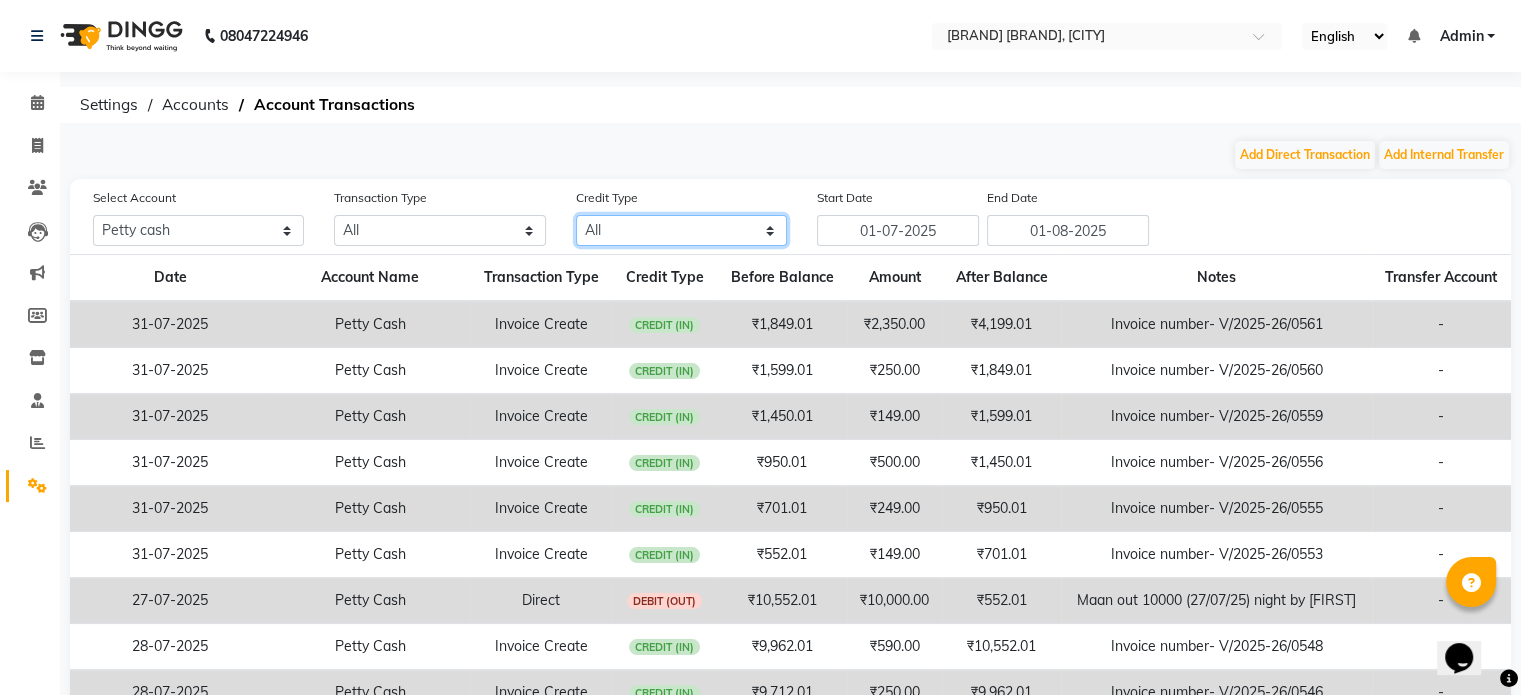 click on "All Credit (IN) Debit (OUT)" 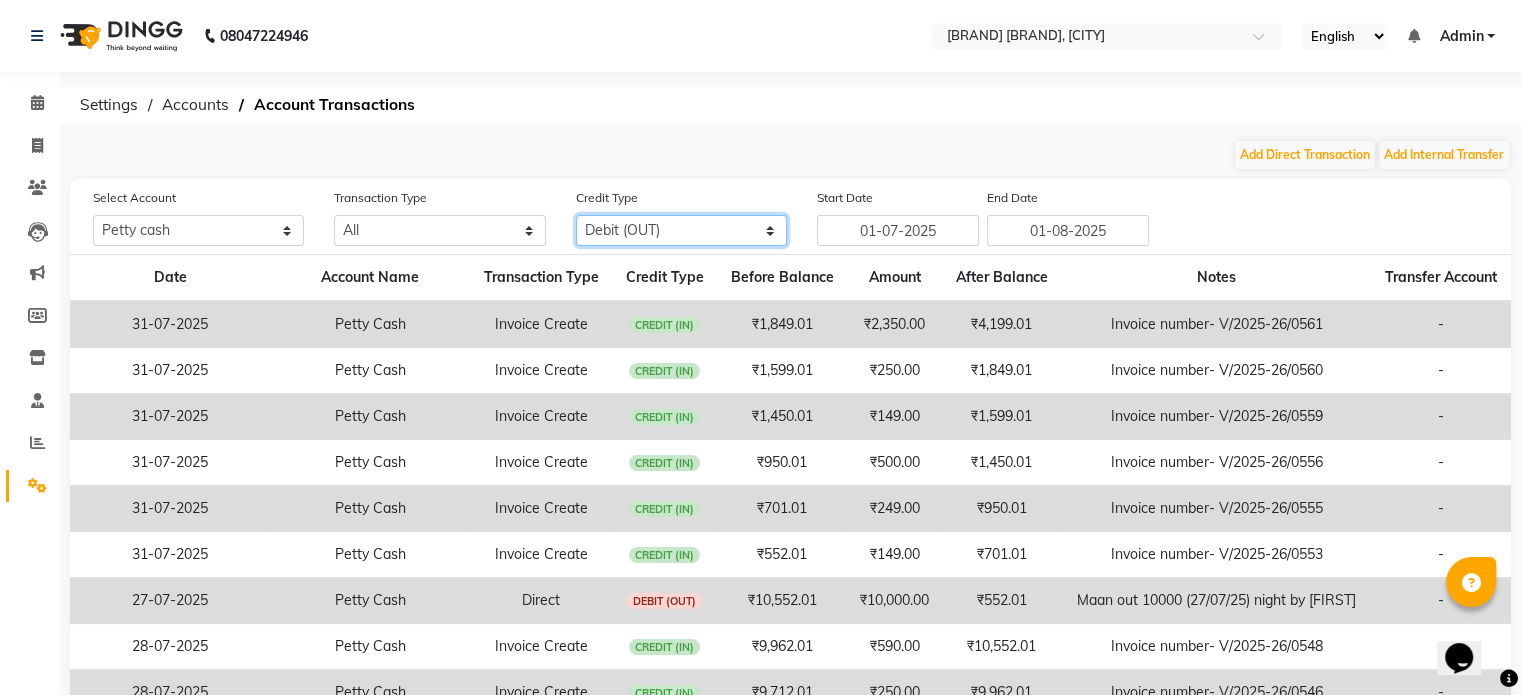 click on "All Credit (IN) Debit (OUT)" 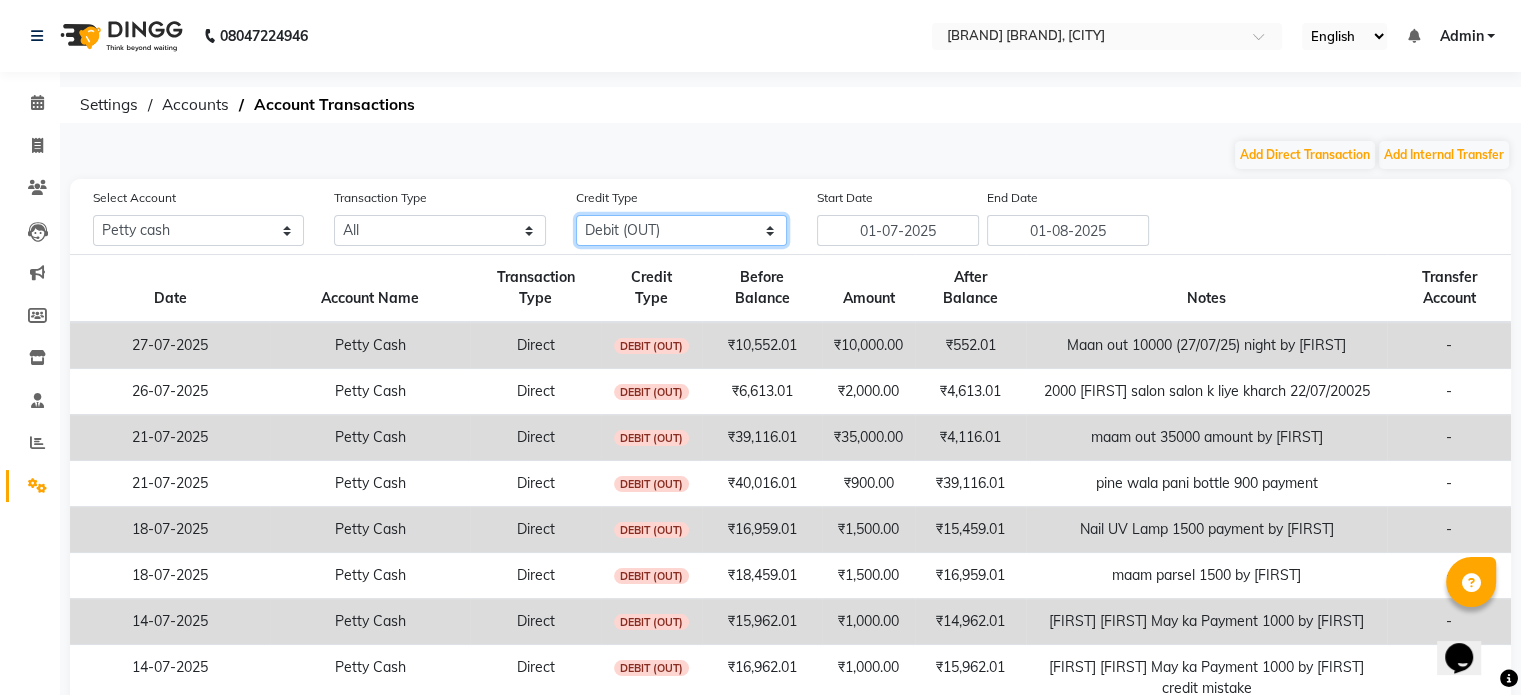 scroll, scrollTop: 196, scrollLeft: 0, axis: vertical 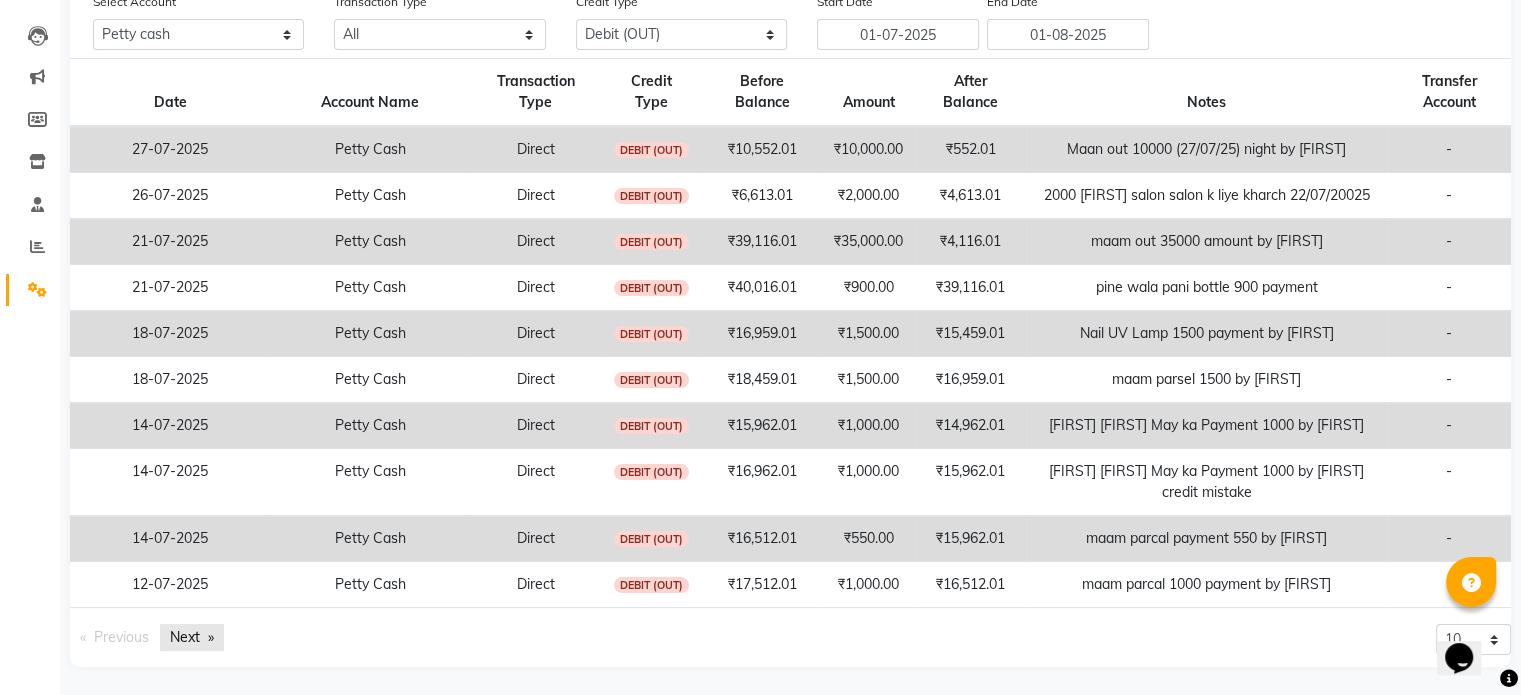 click on "Next  page" 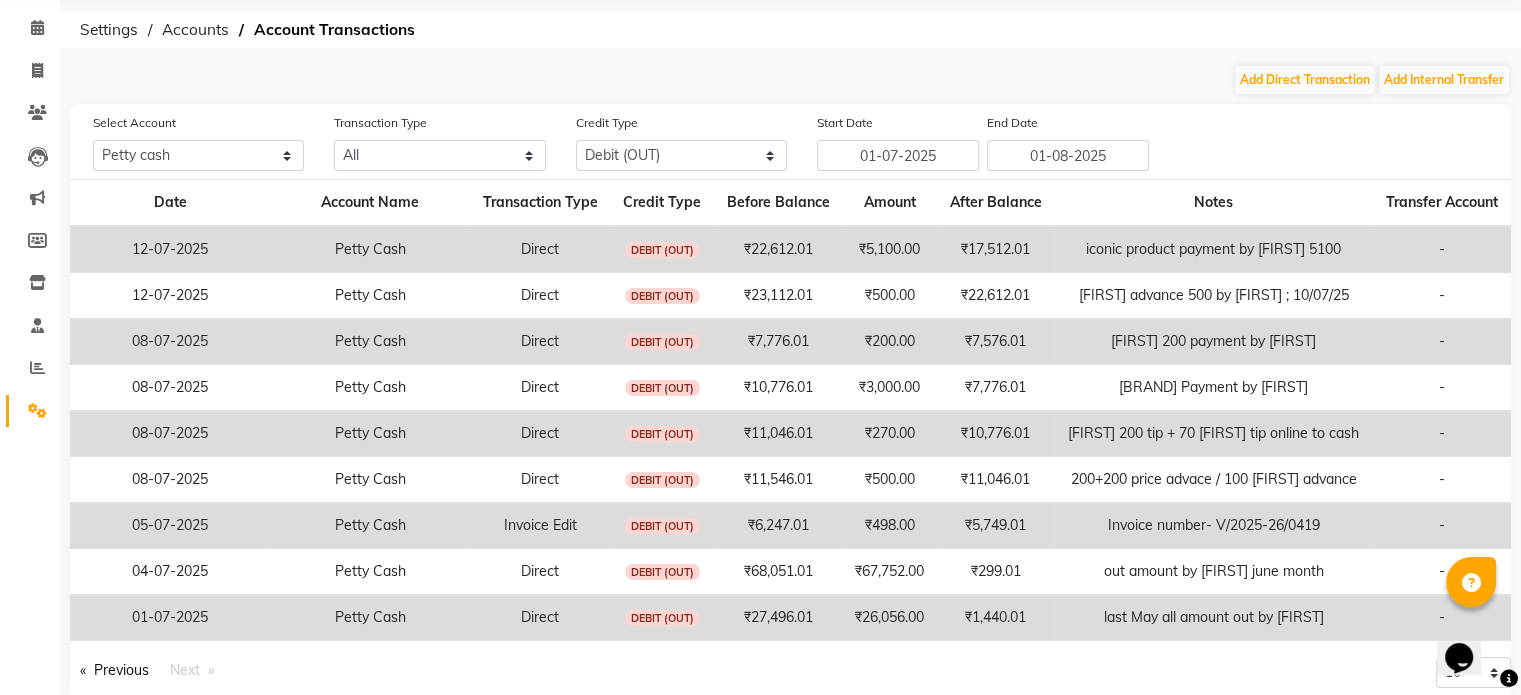 scroll, scrollTop: 108, scrollLeft: 0, axis: vertical 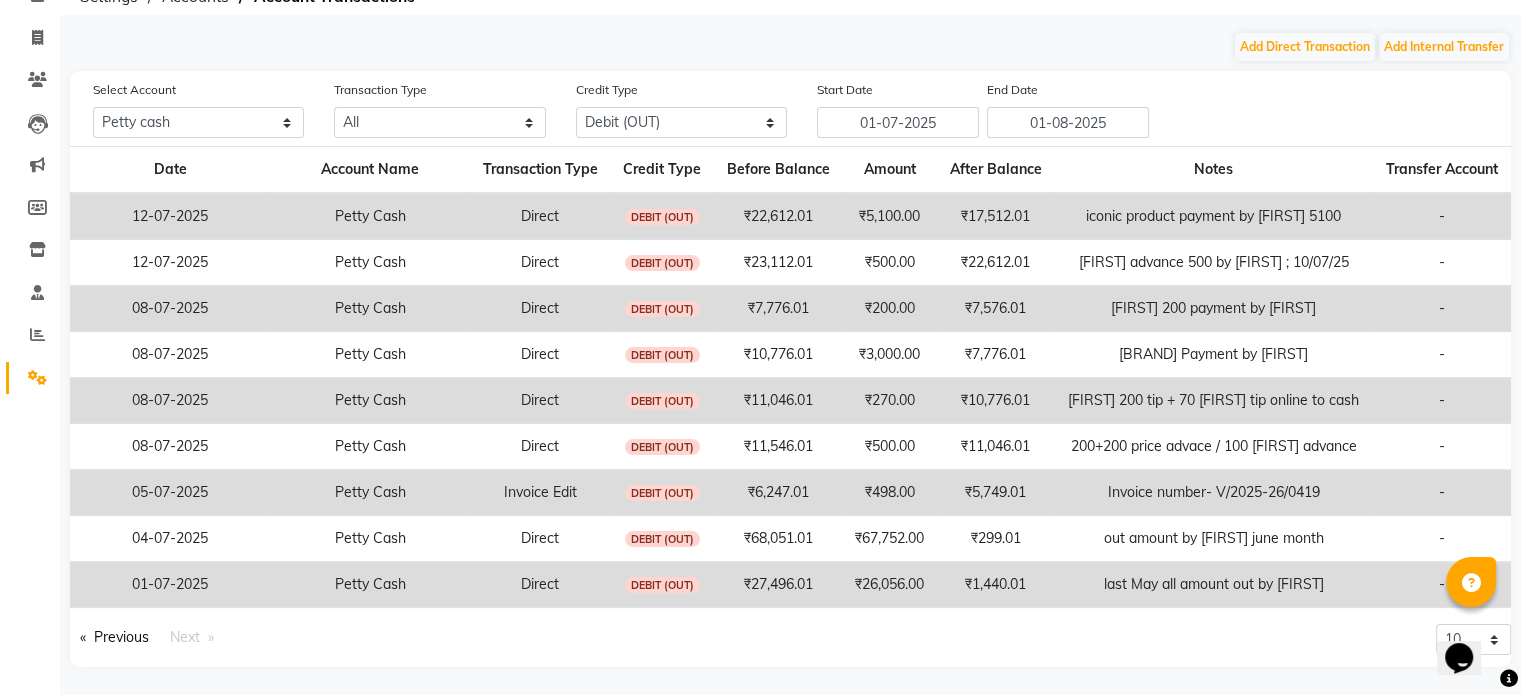 click on "Previous  page  2 / 2   Next  page" 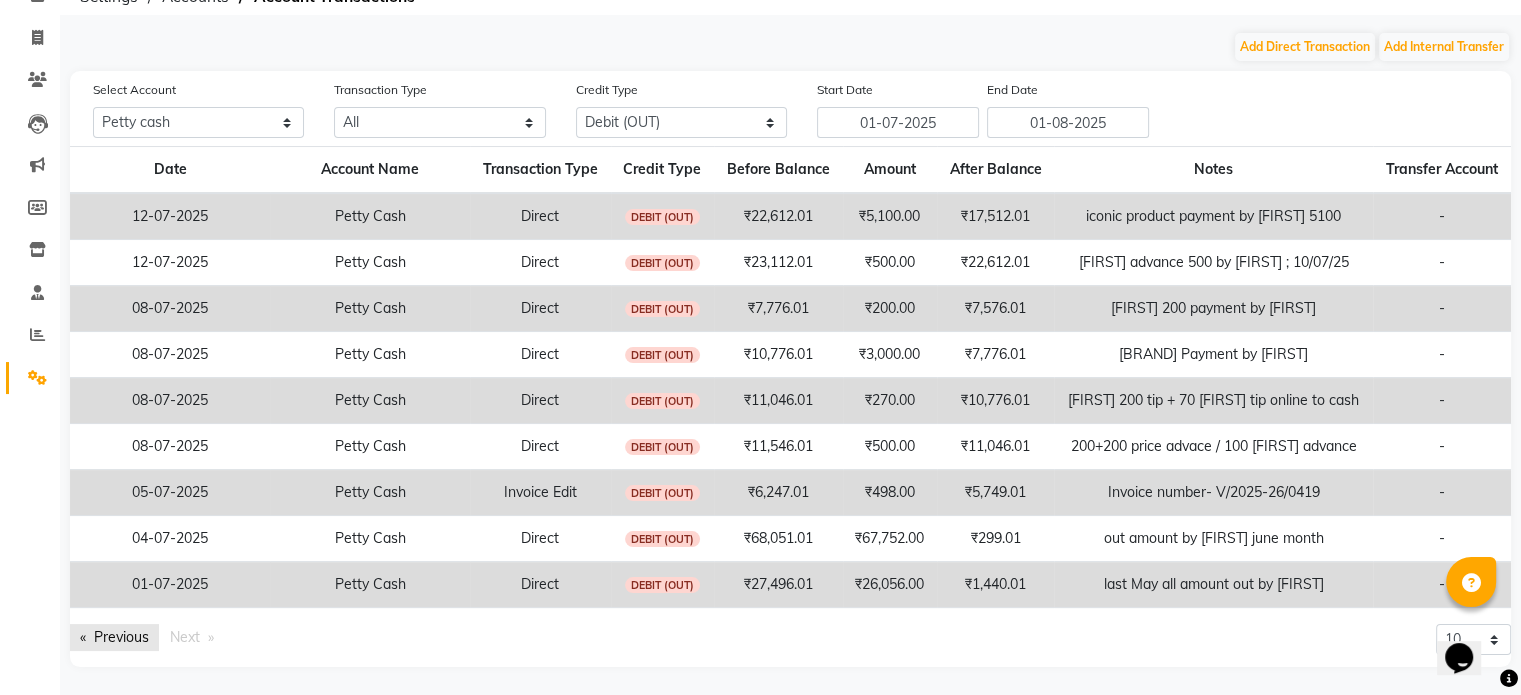 click on "Previous  page" 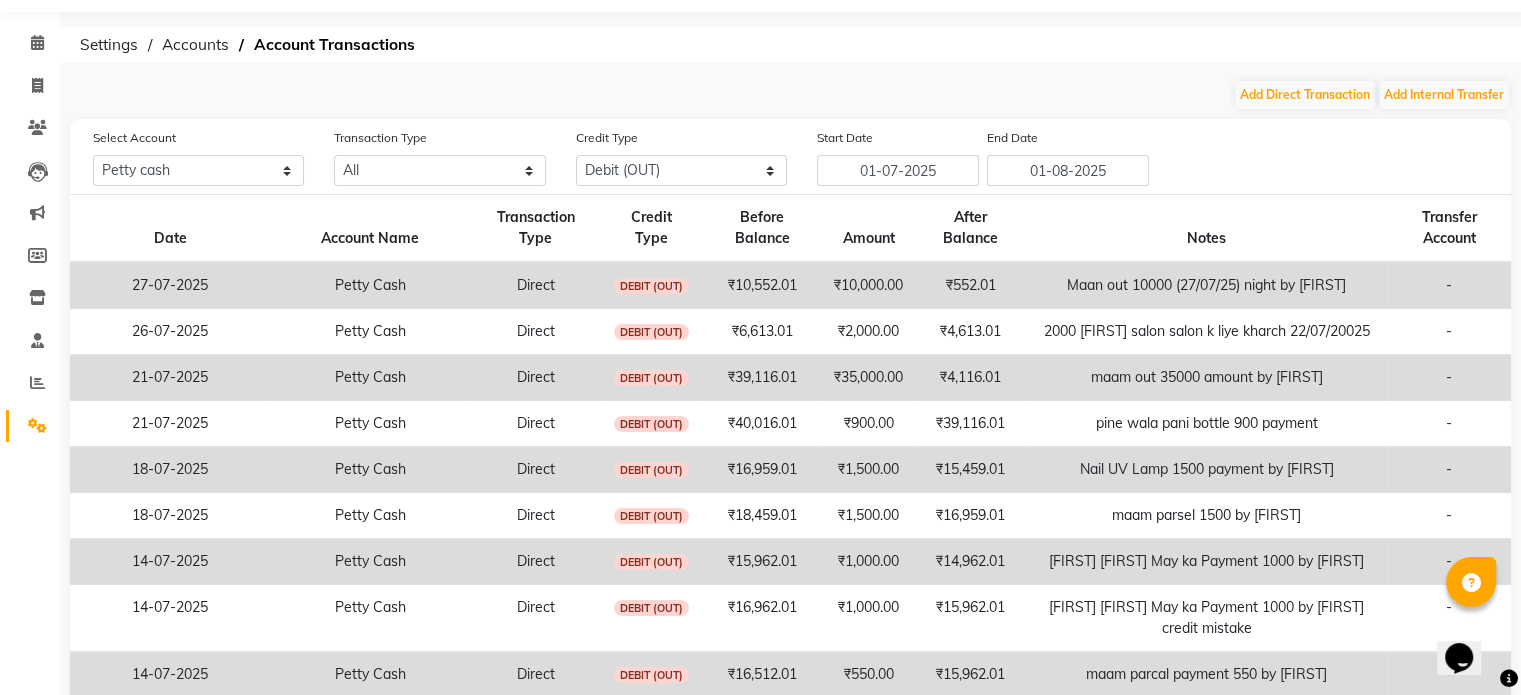 scroll, scrollTop: 60, scrollLeft: 0, axis: vertical 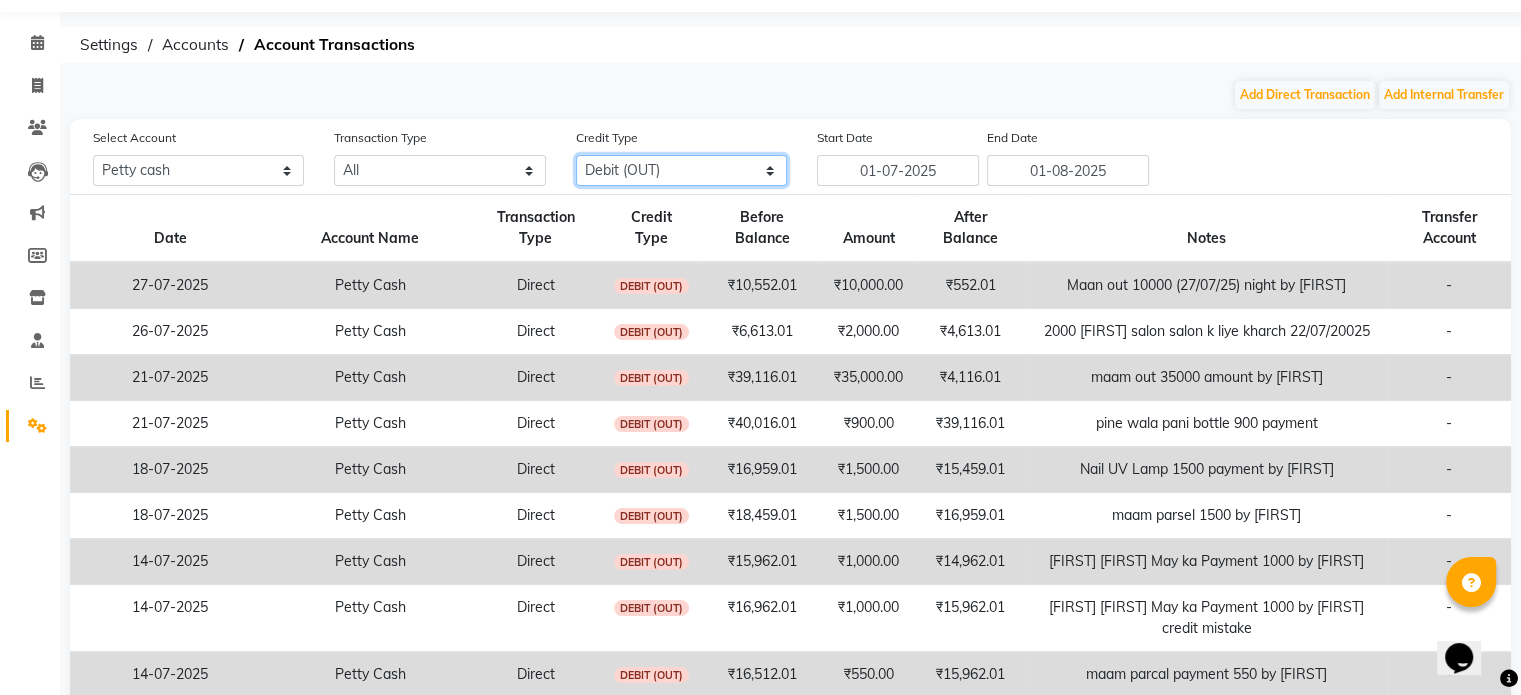 click on "All Credit (IN) Debit (OUT)" 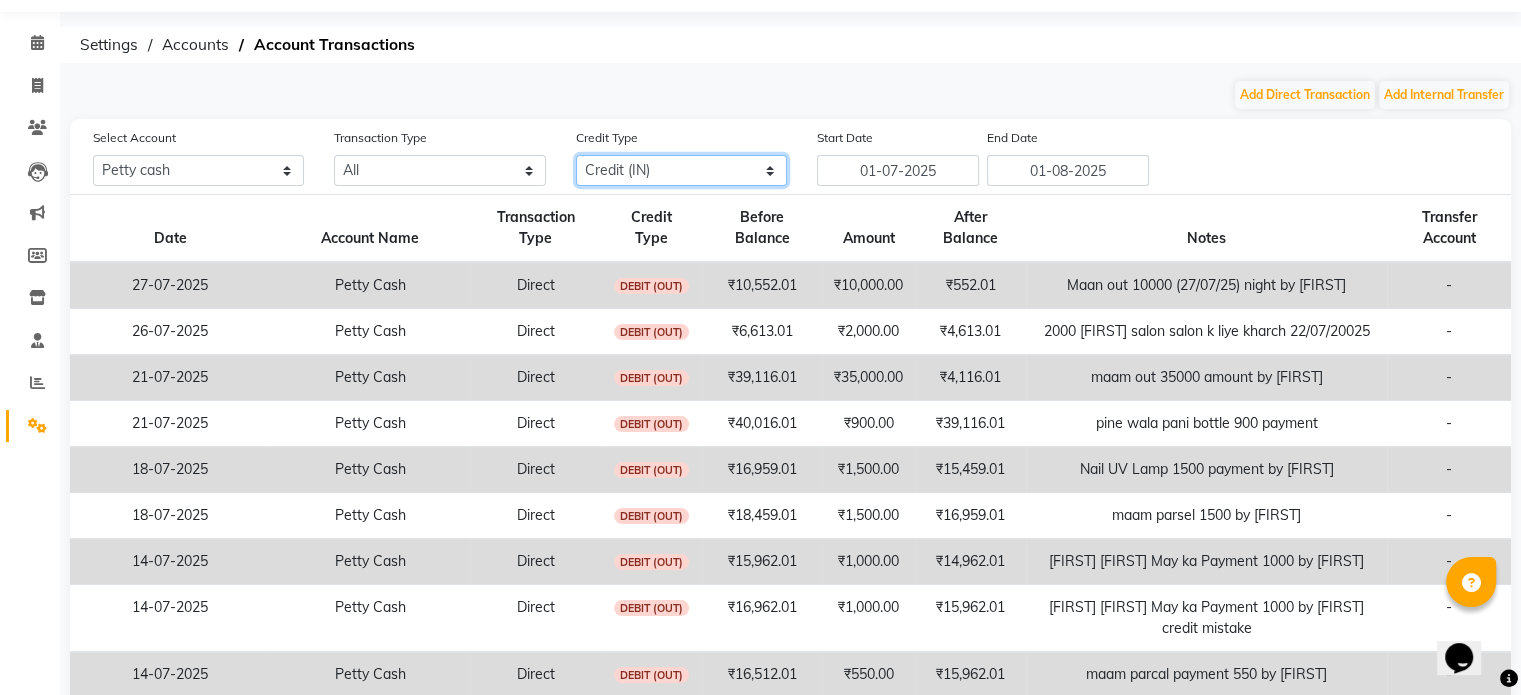 click on "All Credit (IN) Debit (OUT)" 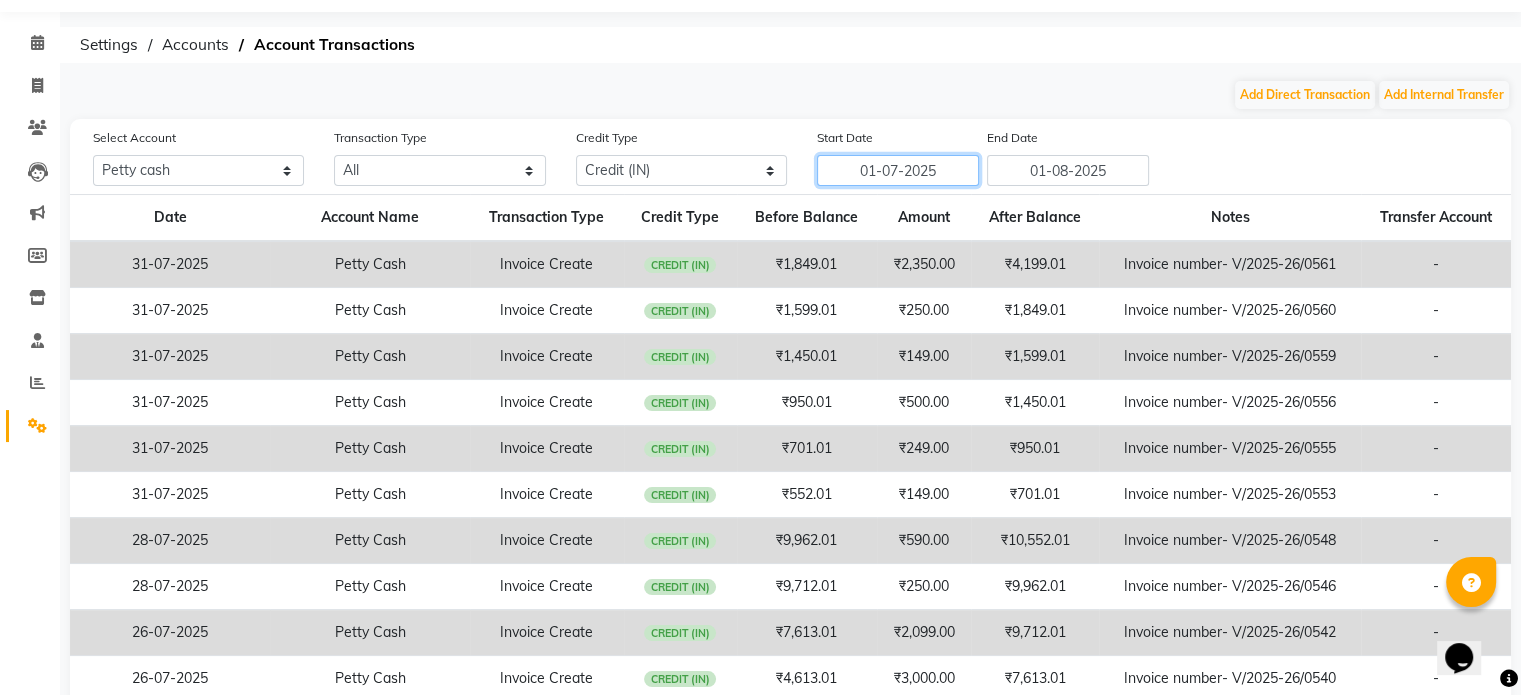 click on "01-07-2025" 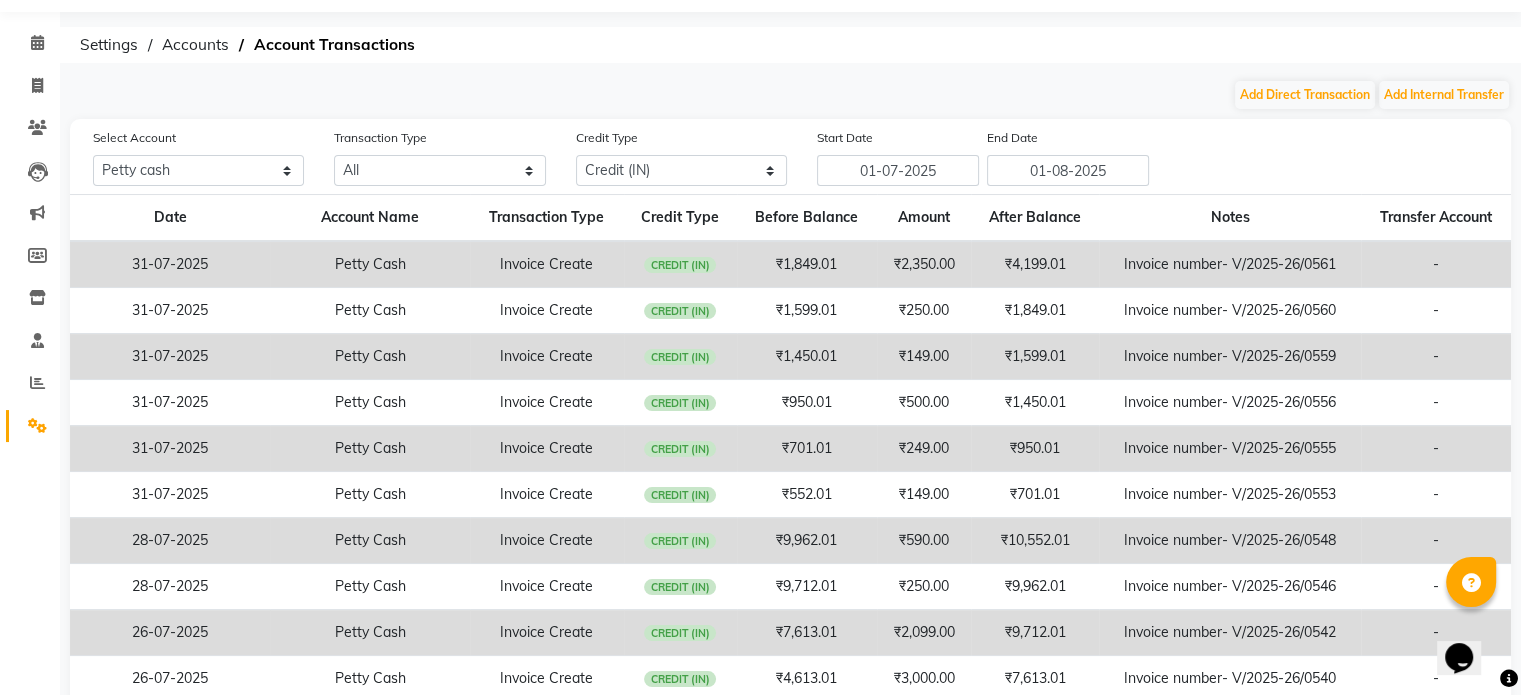 select on "7" 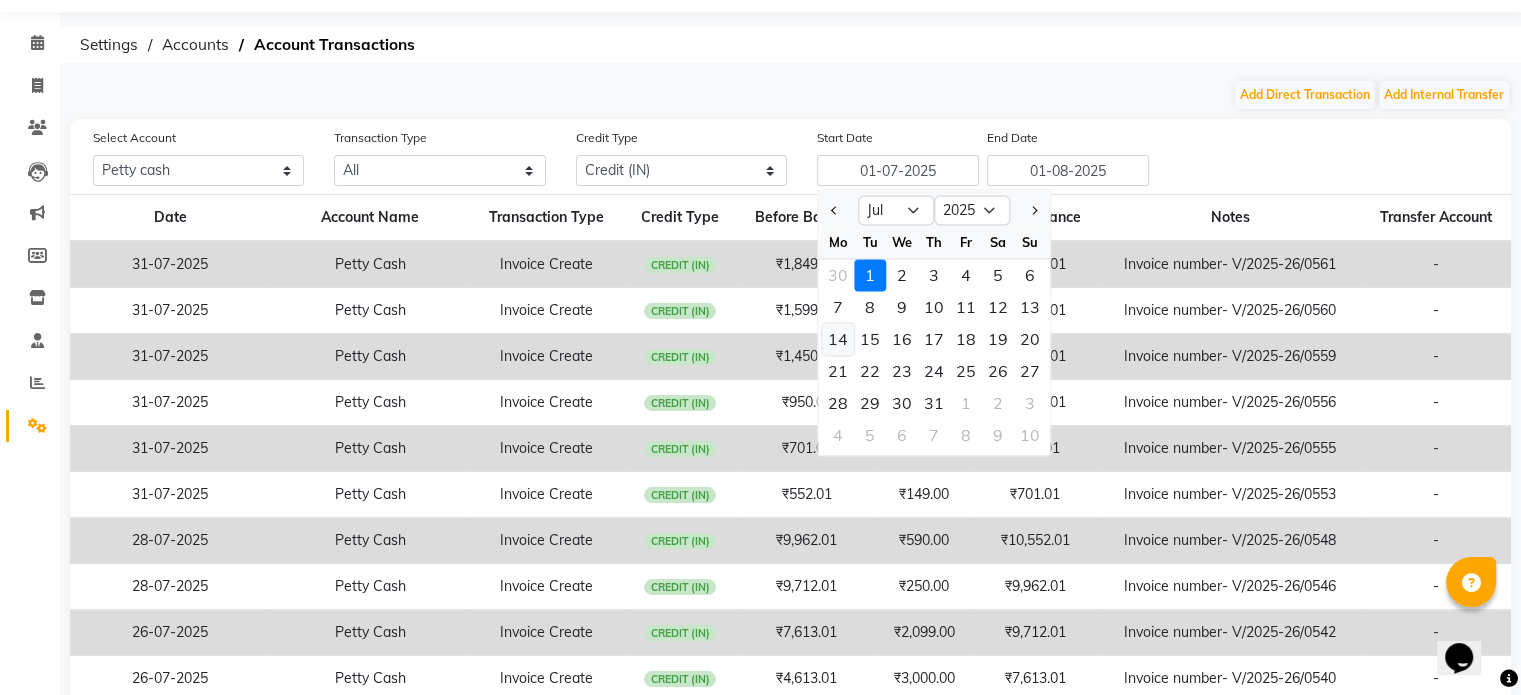 click on "14" 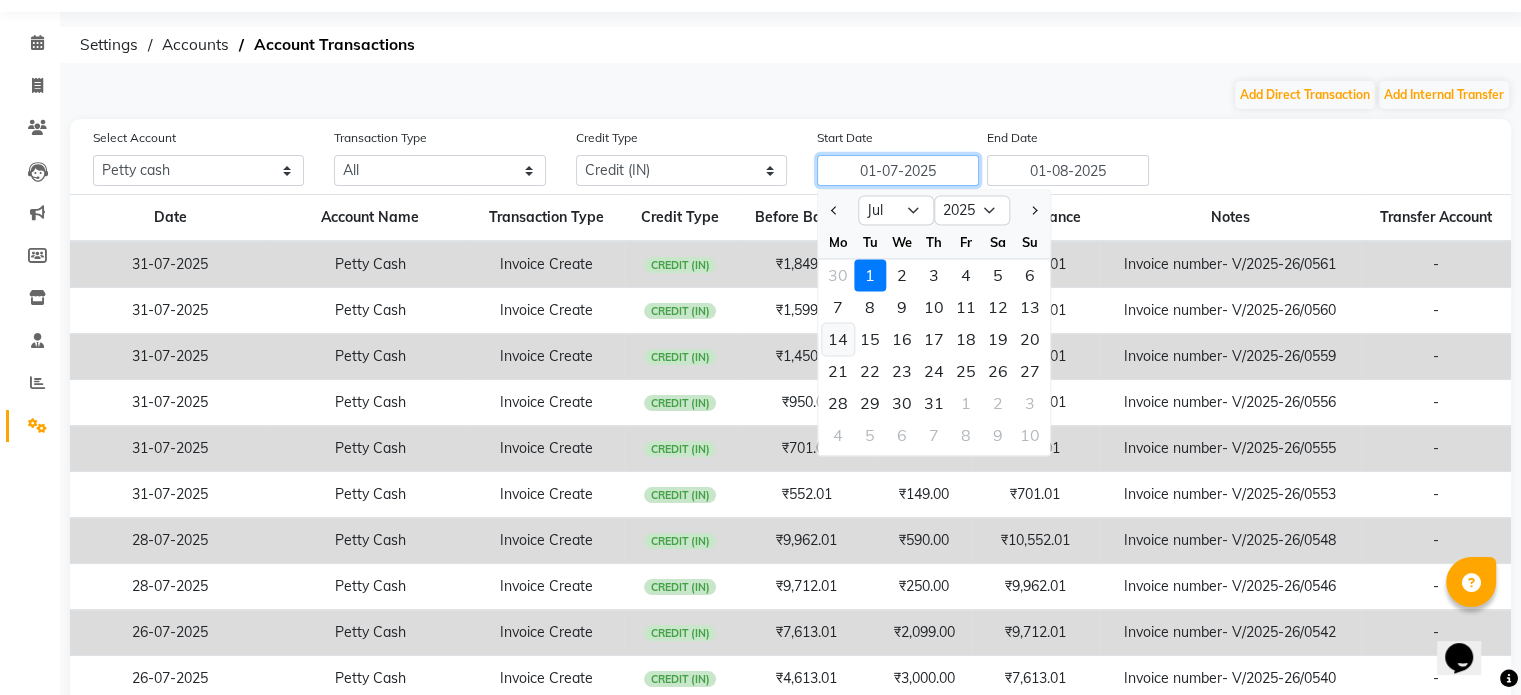 type on "14-07-2025" 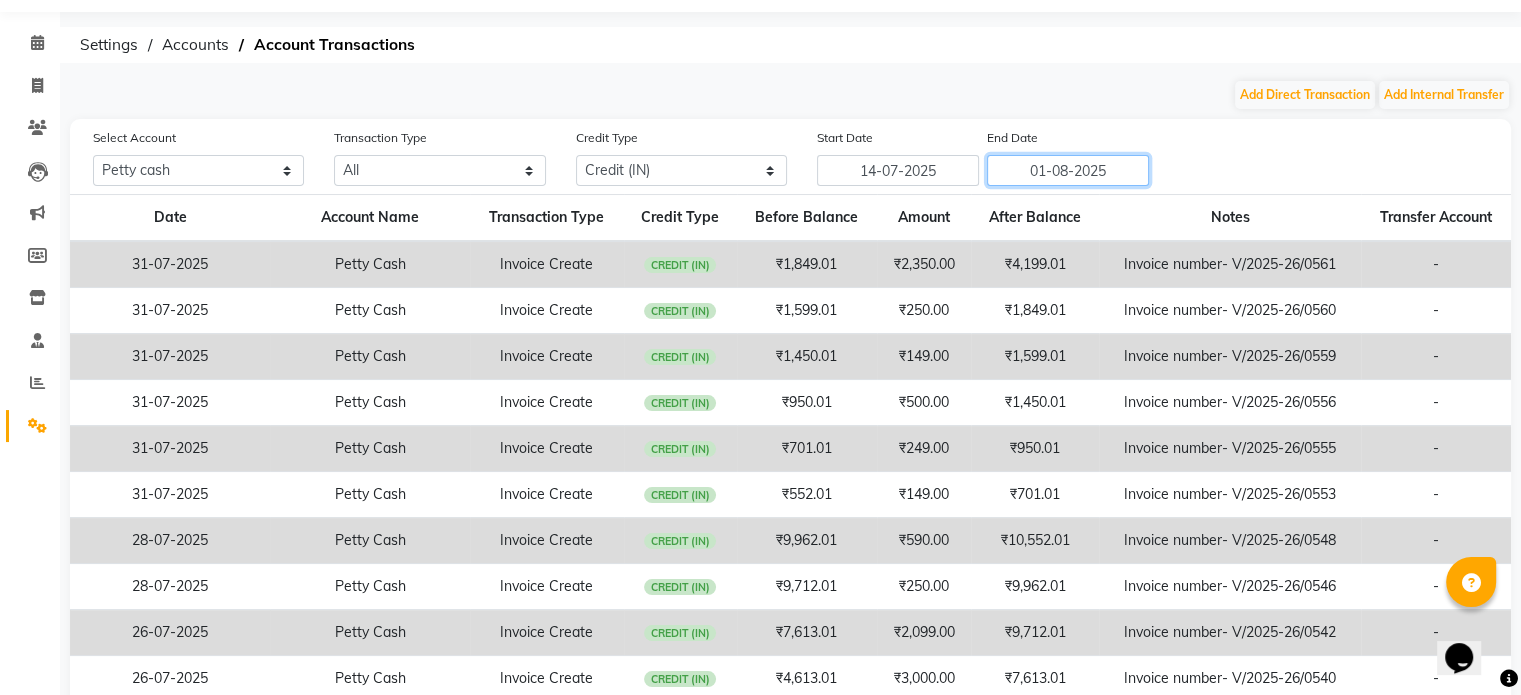 click on "01-08-2025" 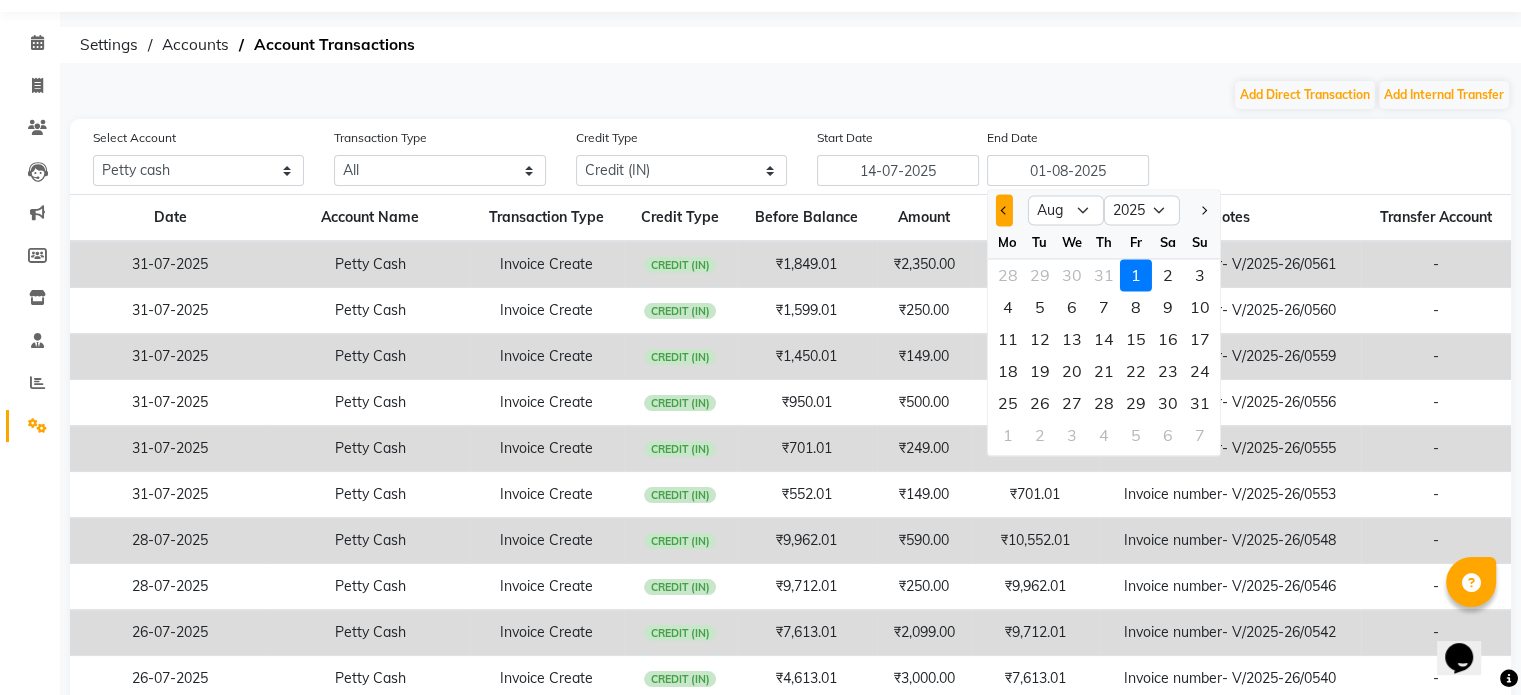 click 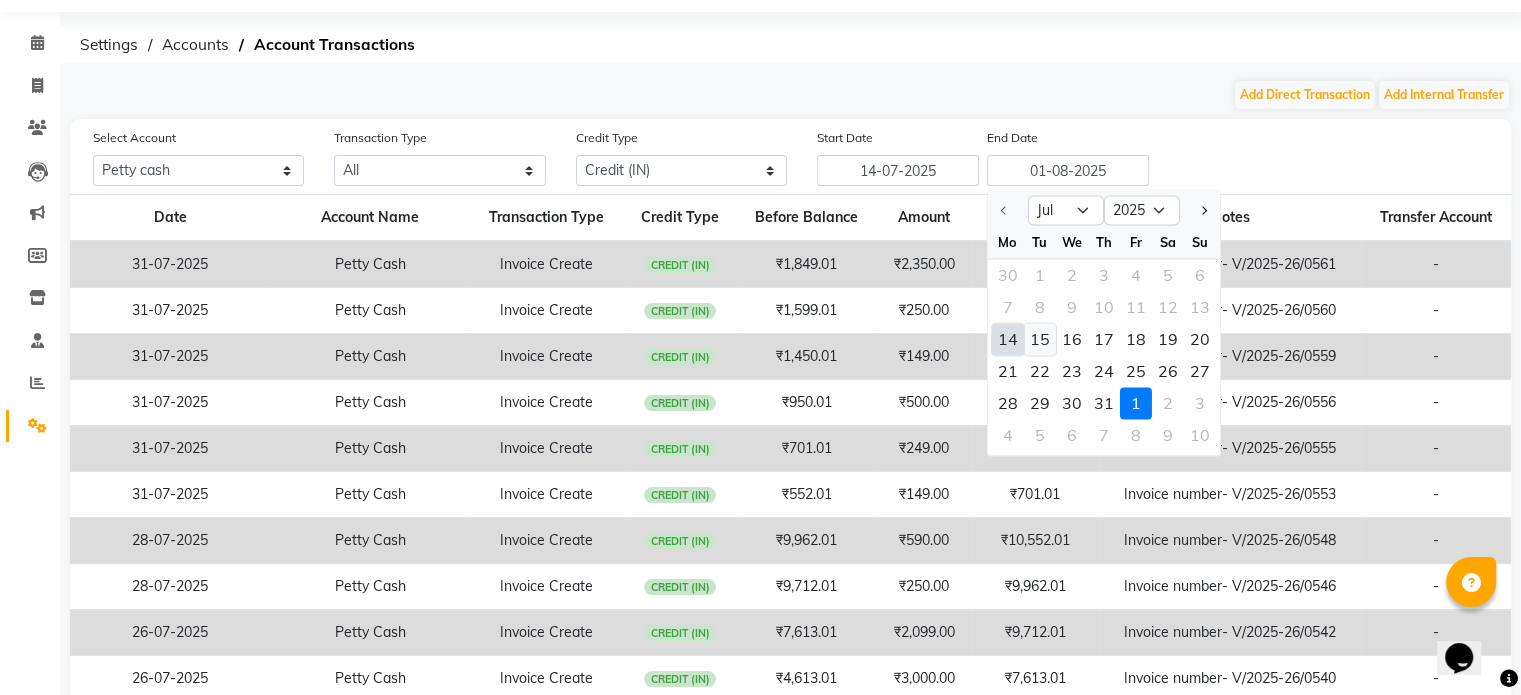 click on "15" 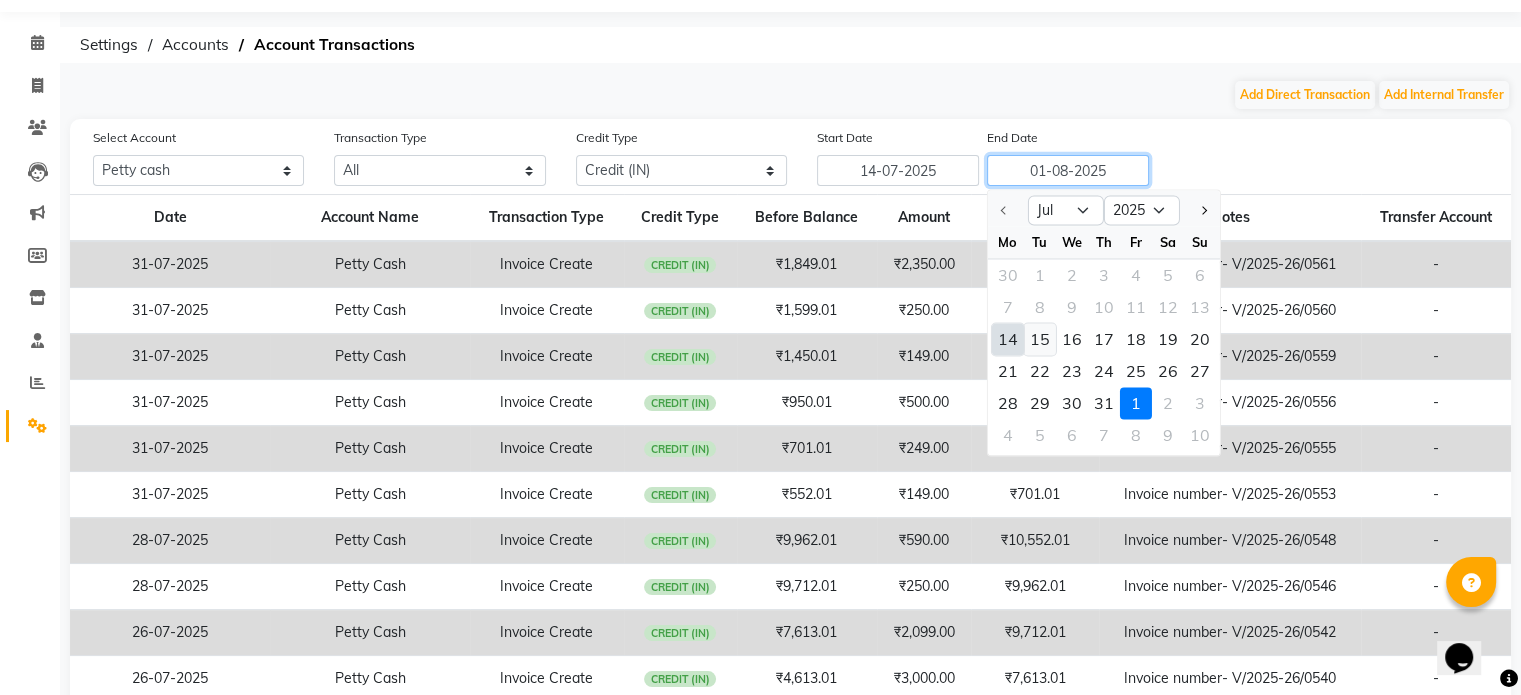 type on "15-07-2025" 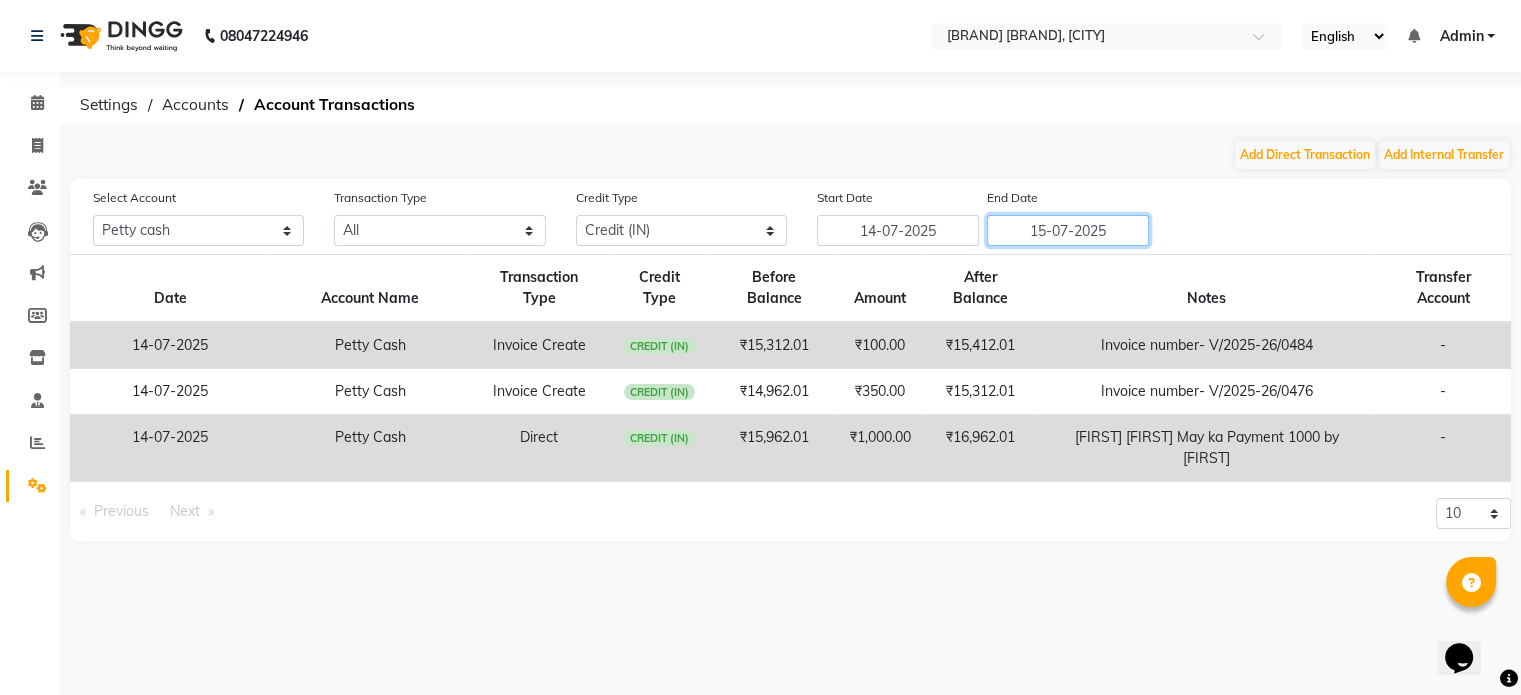 scroll, scrollTop: 0, scrollLeft: 0, axis: both 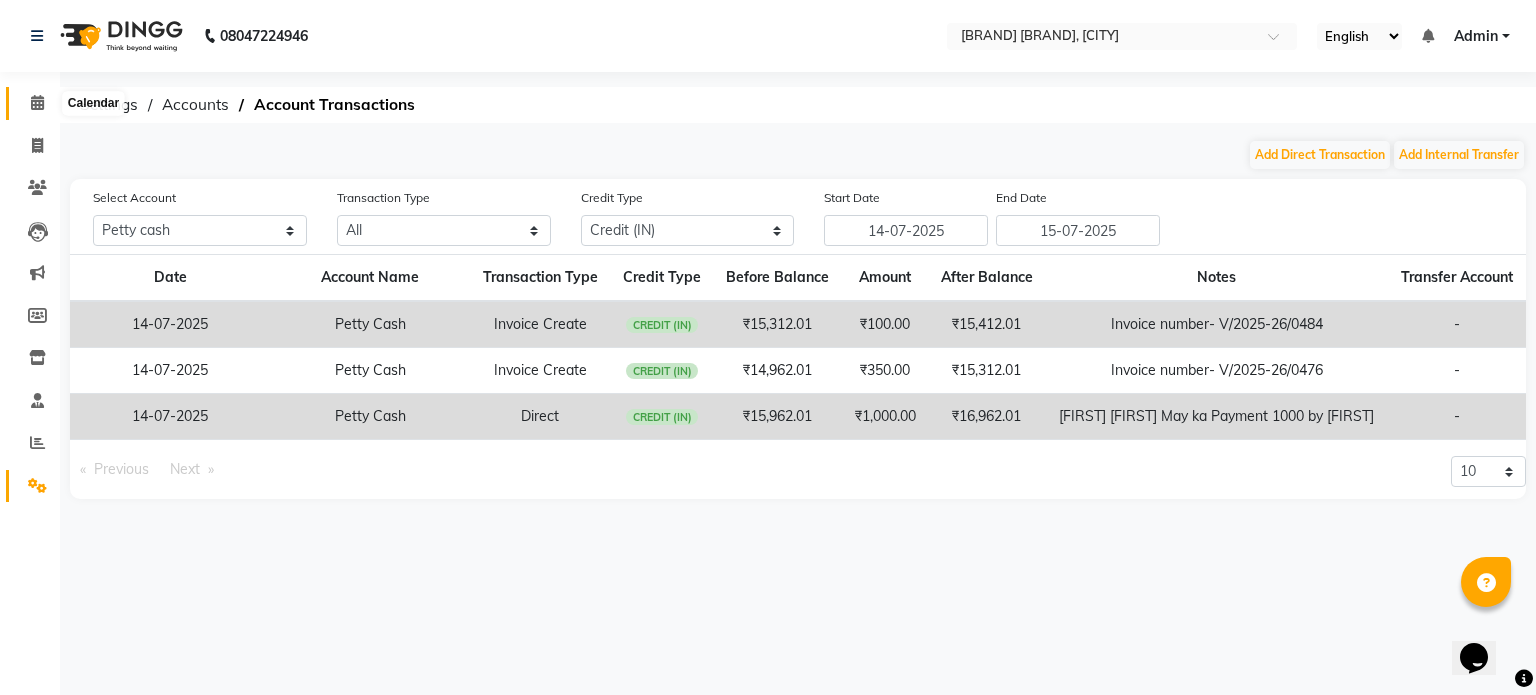 click 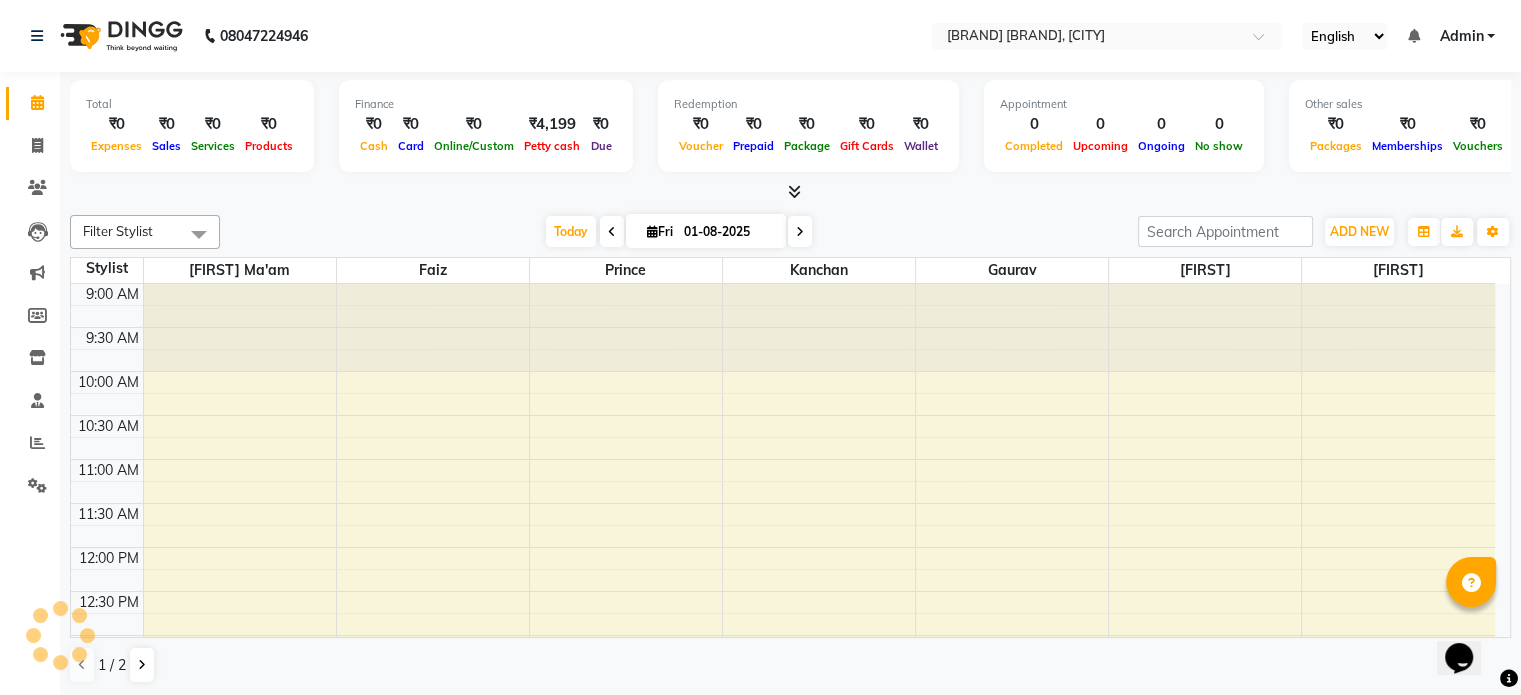 scroll, scrollTop: 0, scrollLeft: 0, axis: both 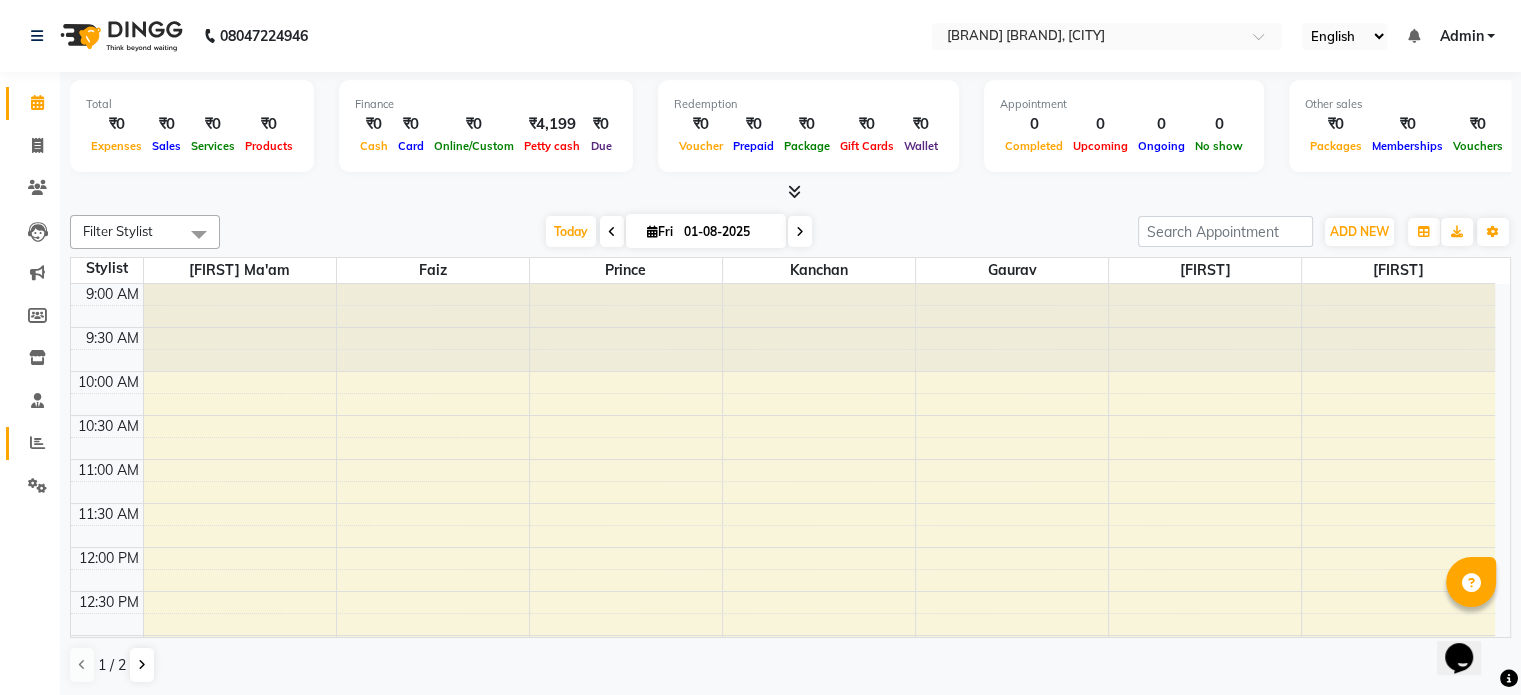click on "Reports" 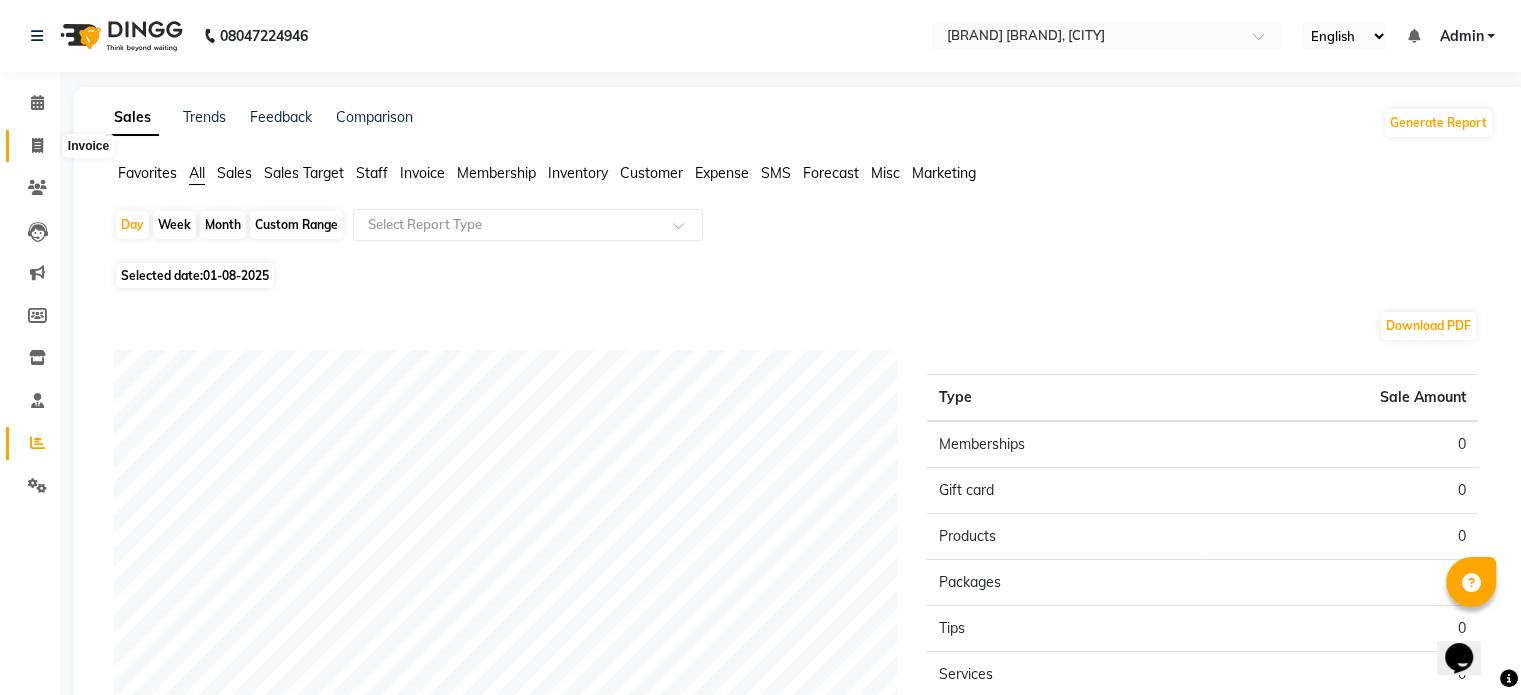 click 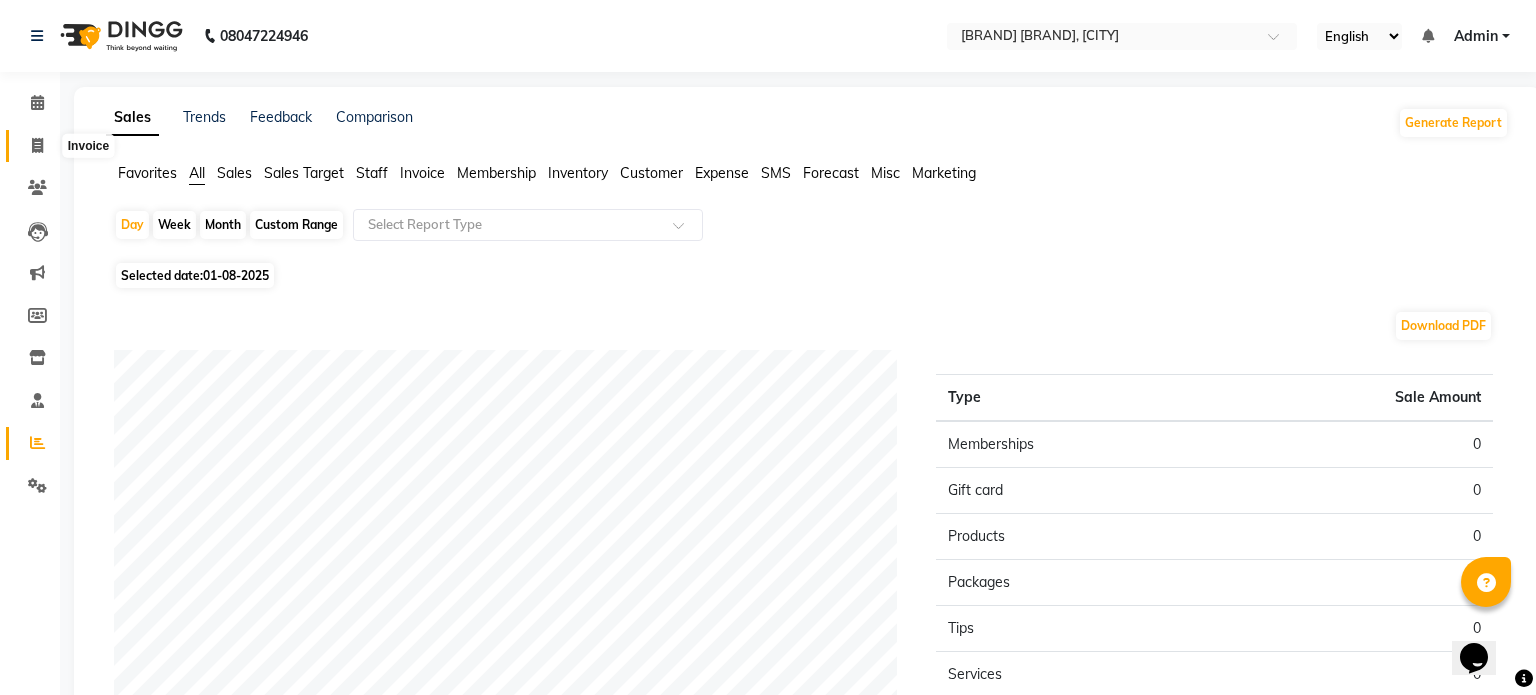 select on "service" 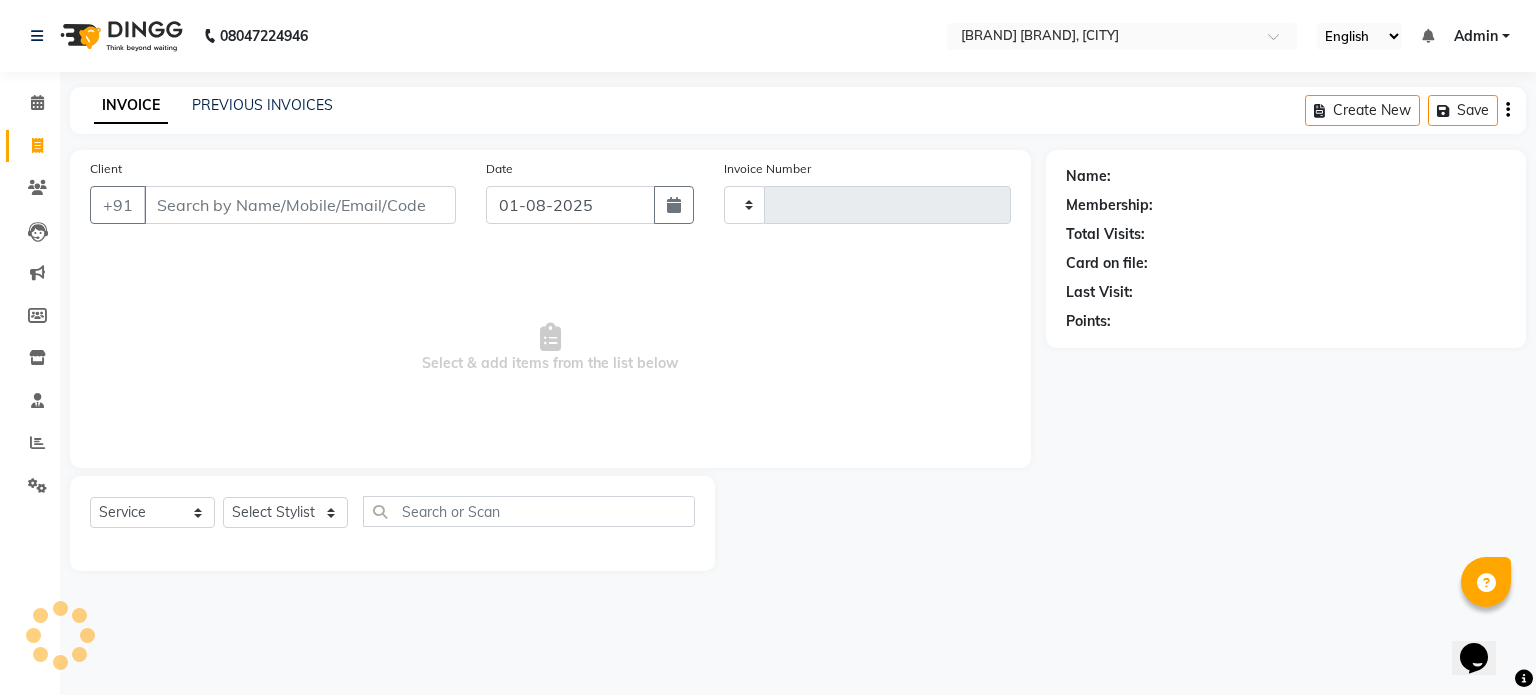 type on "0562" 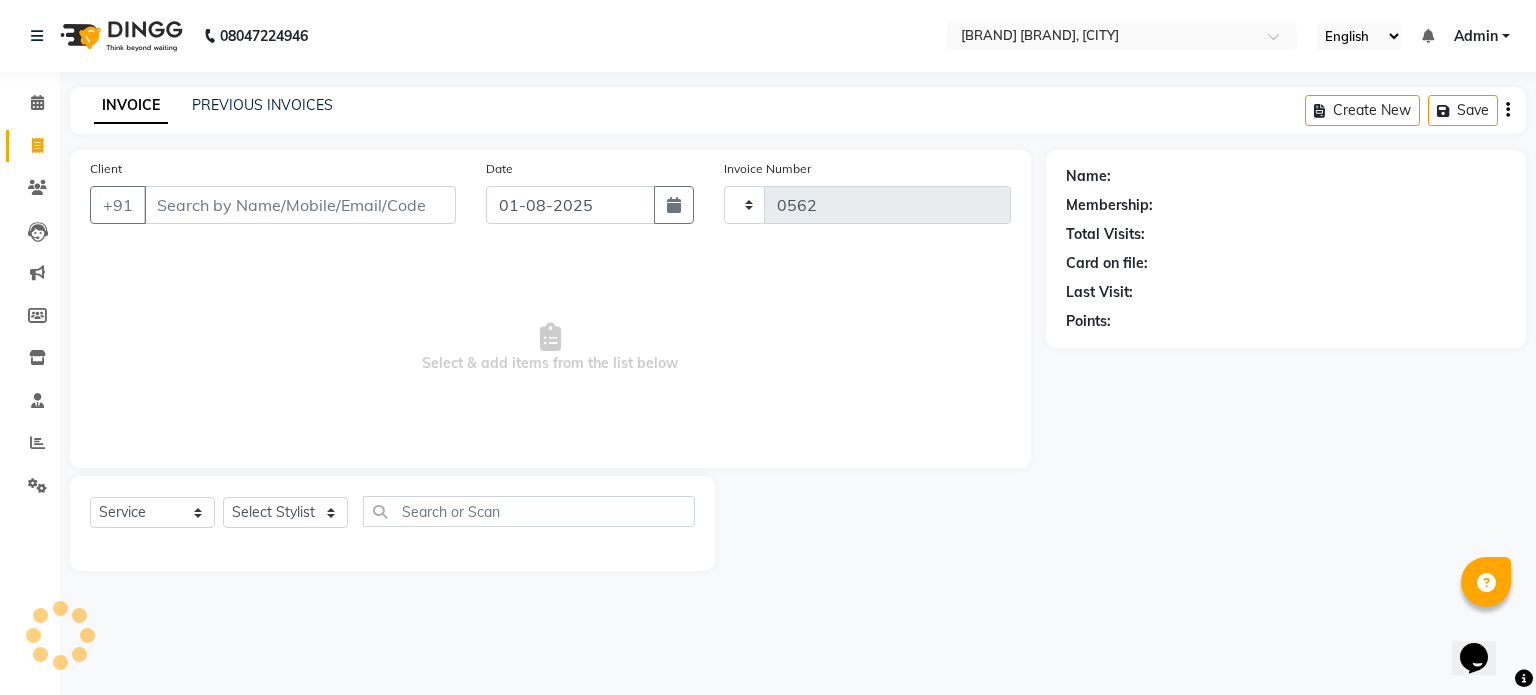 select on "6892" 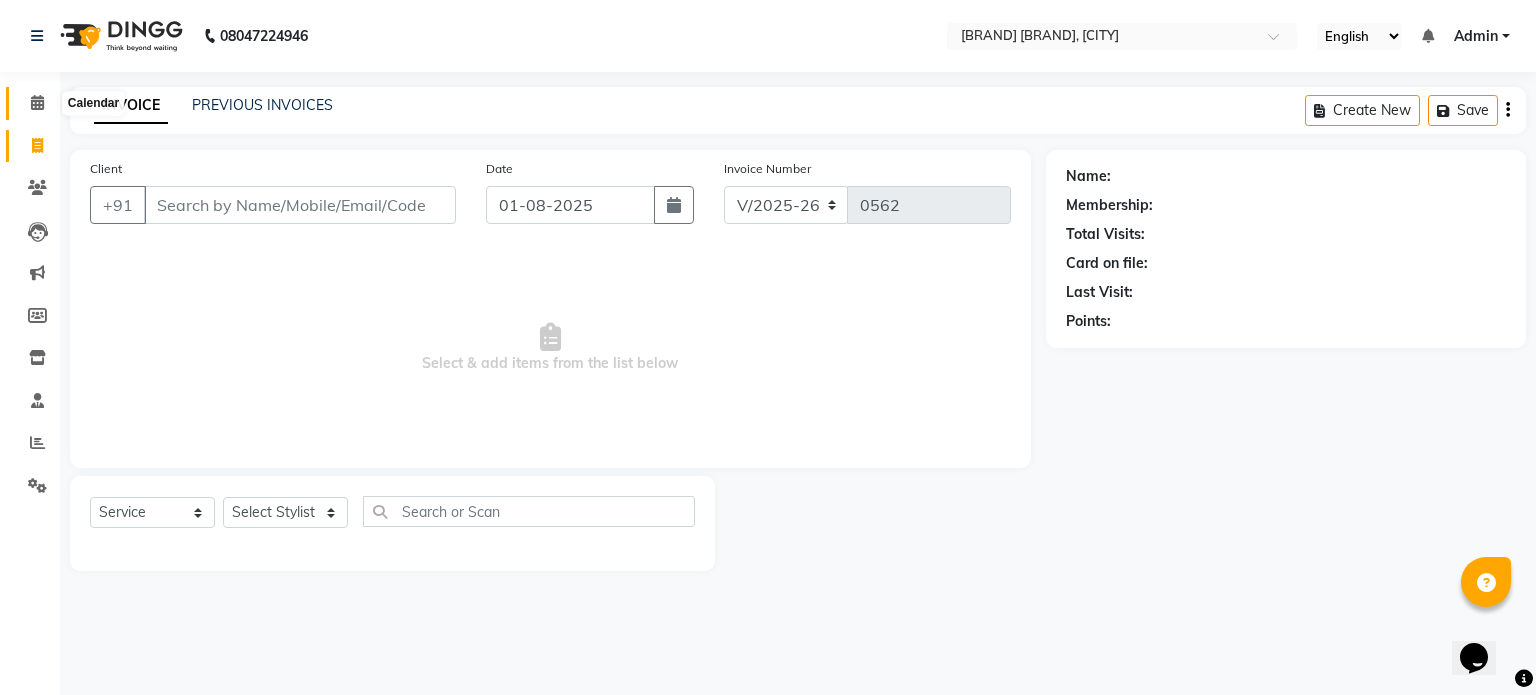 select on "product" 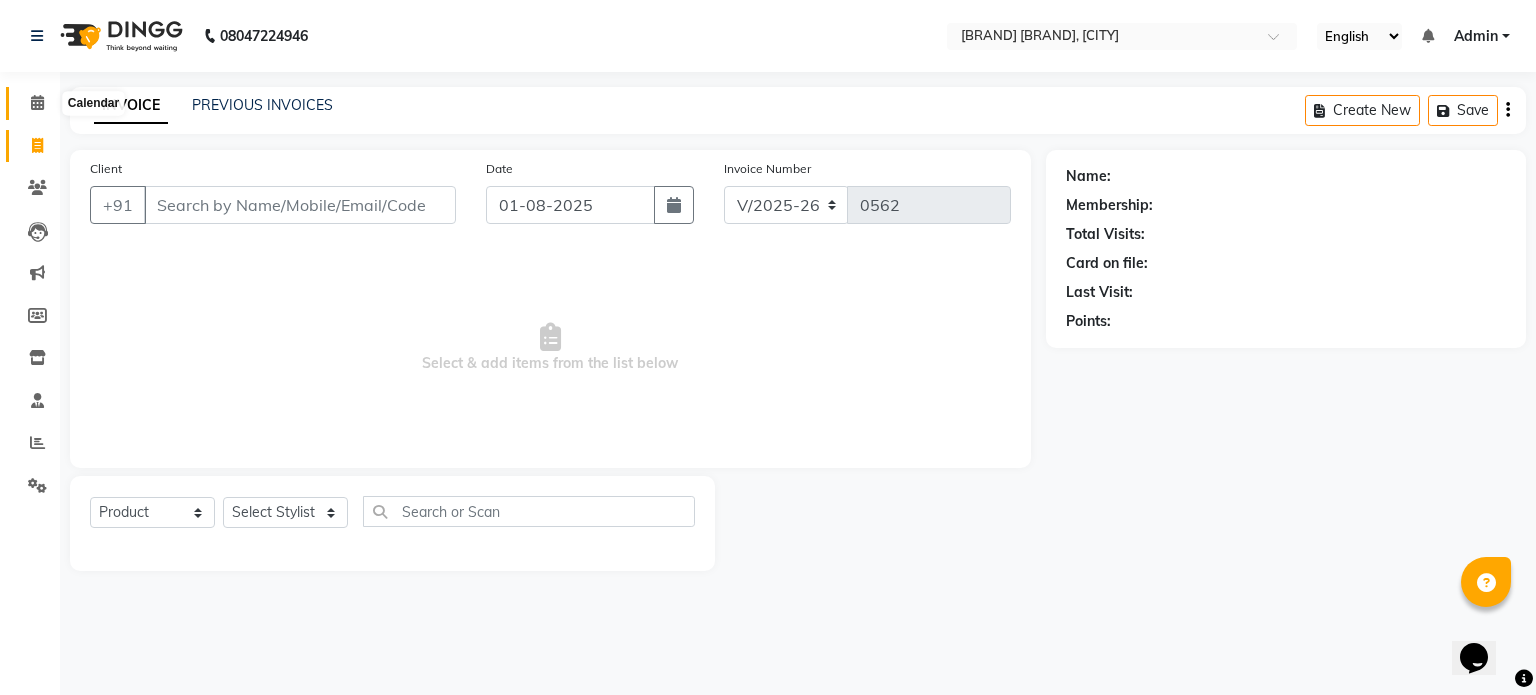 click 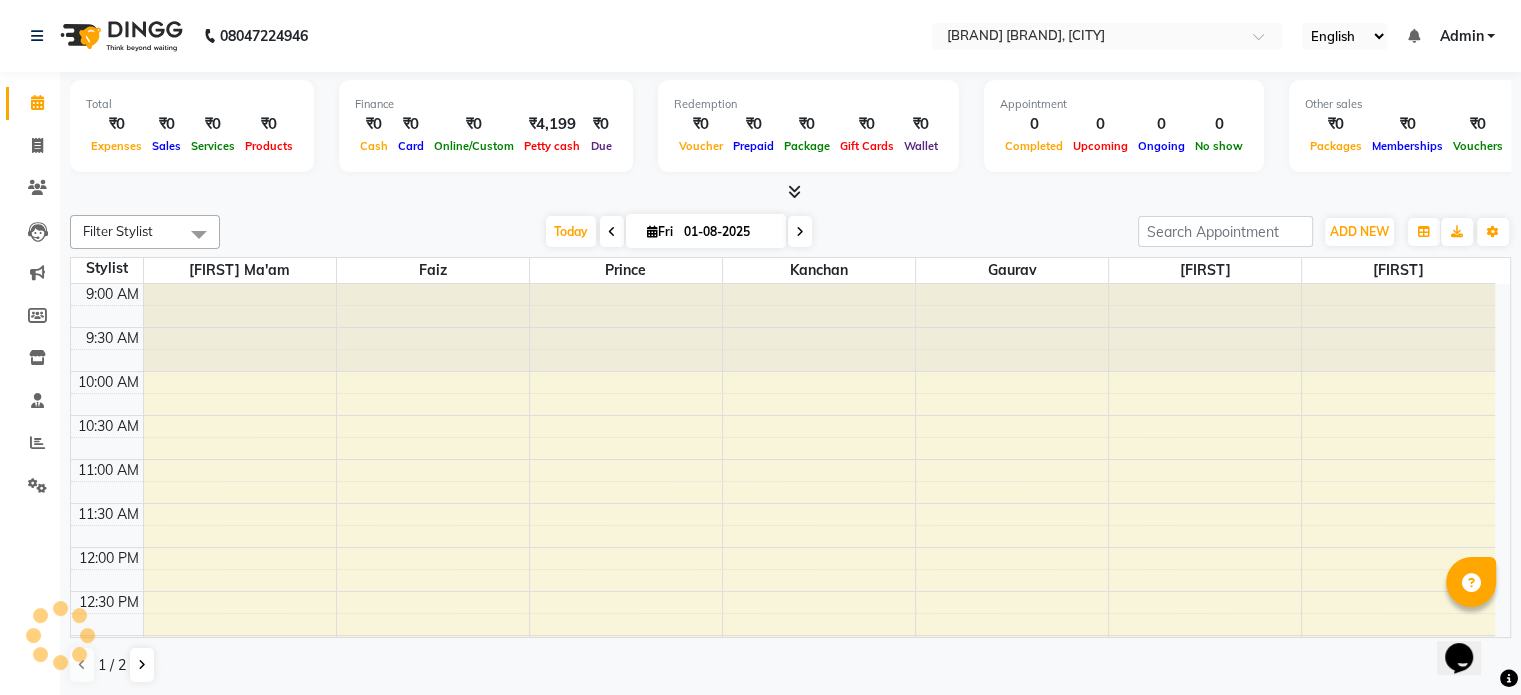 scroll, scrollTop: 0, scrollLeft: 0, axis: both 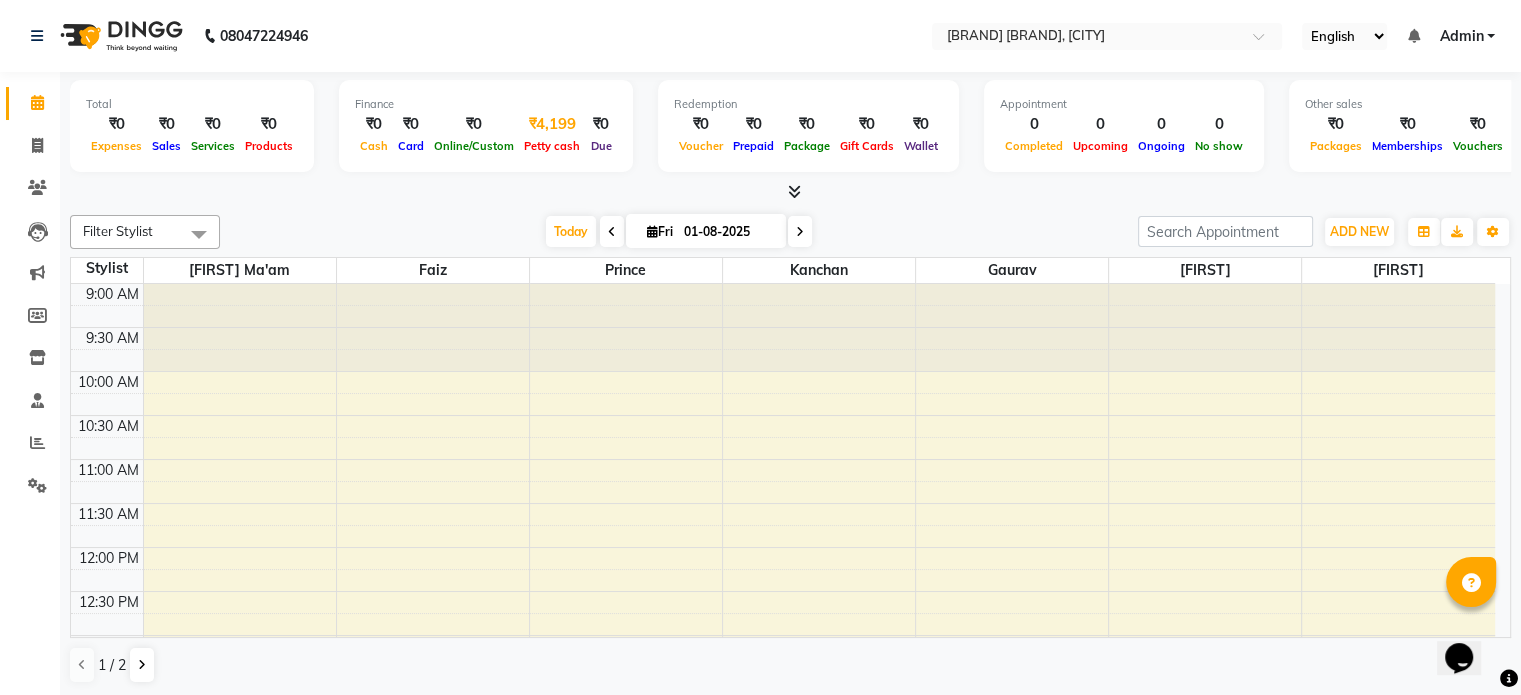click on "Petty cash" at bounding box center [552, 146] 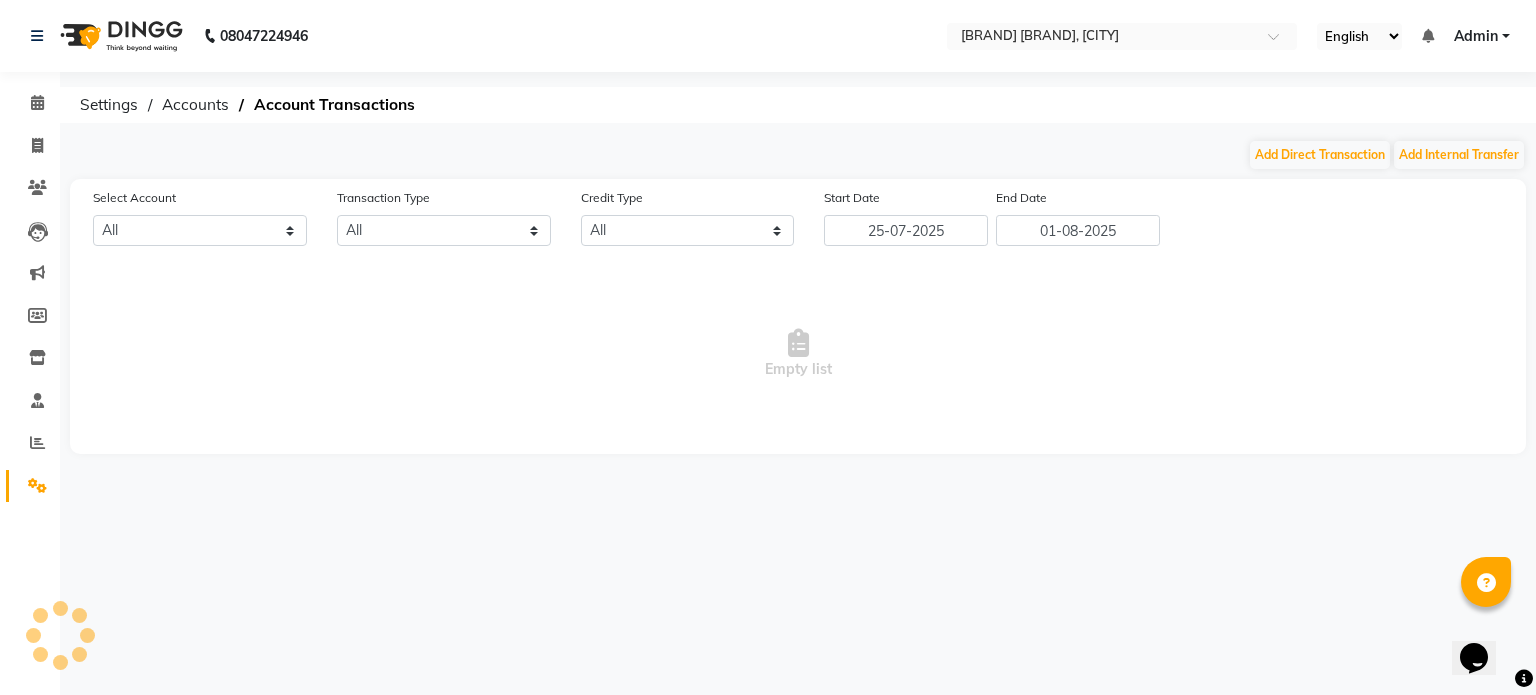 select on "5954" 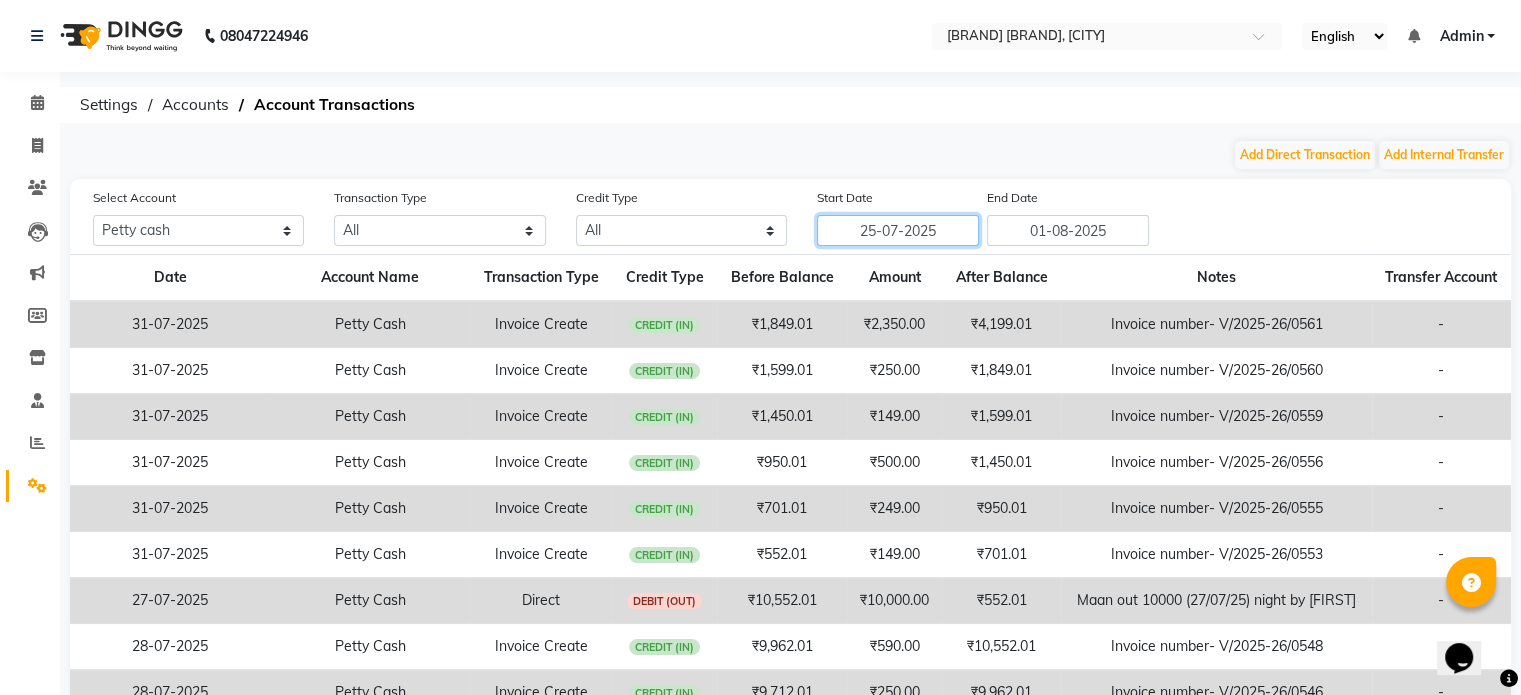 click on "25-07-2025" 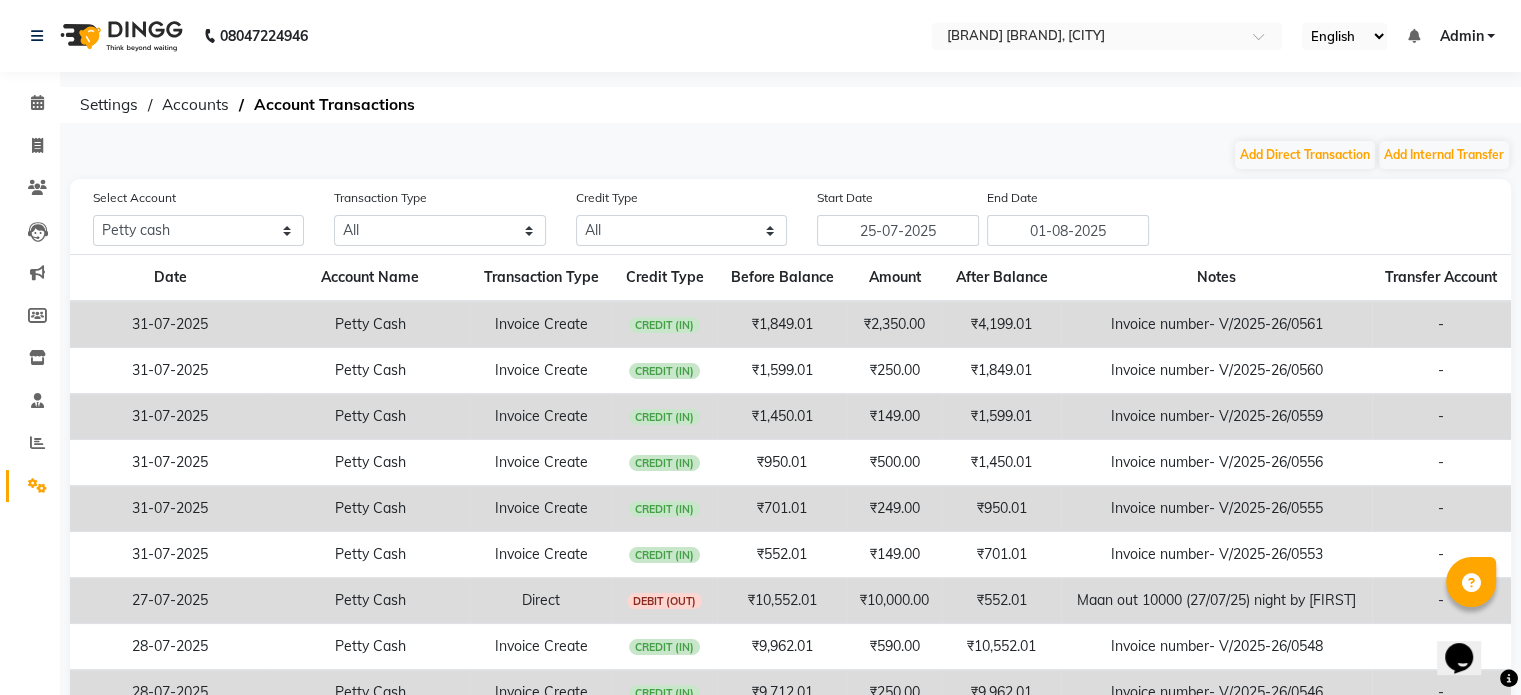select on "7" 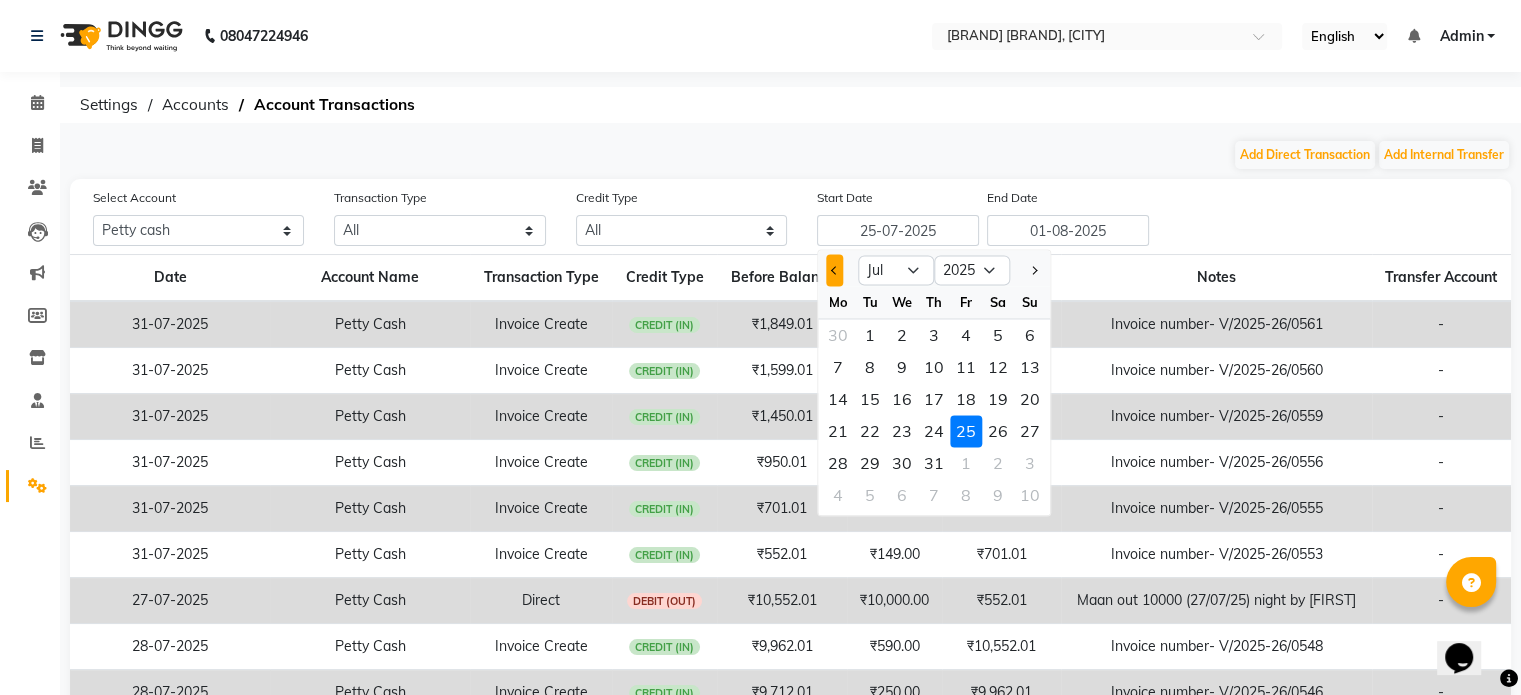 click 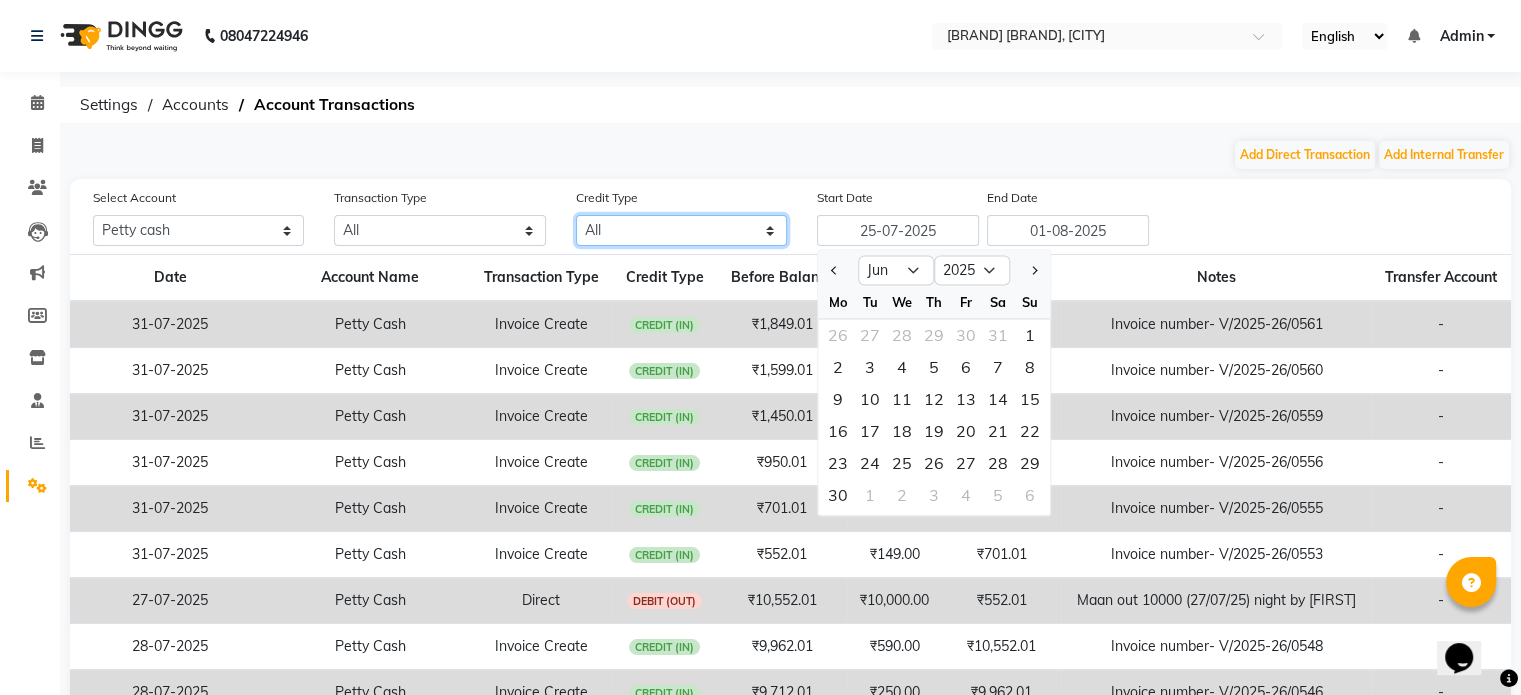 click on "All Credit (IN) Debit (OUT)" 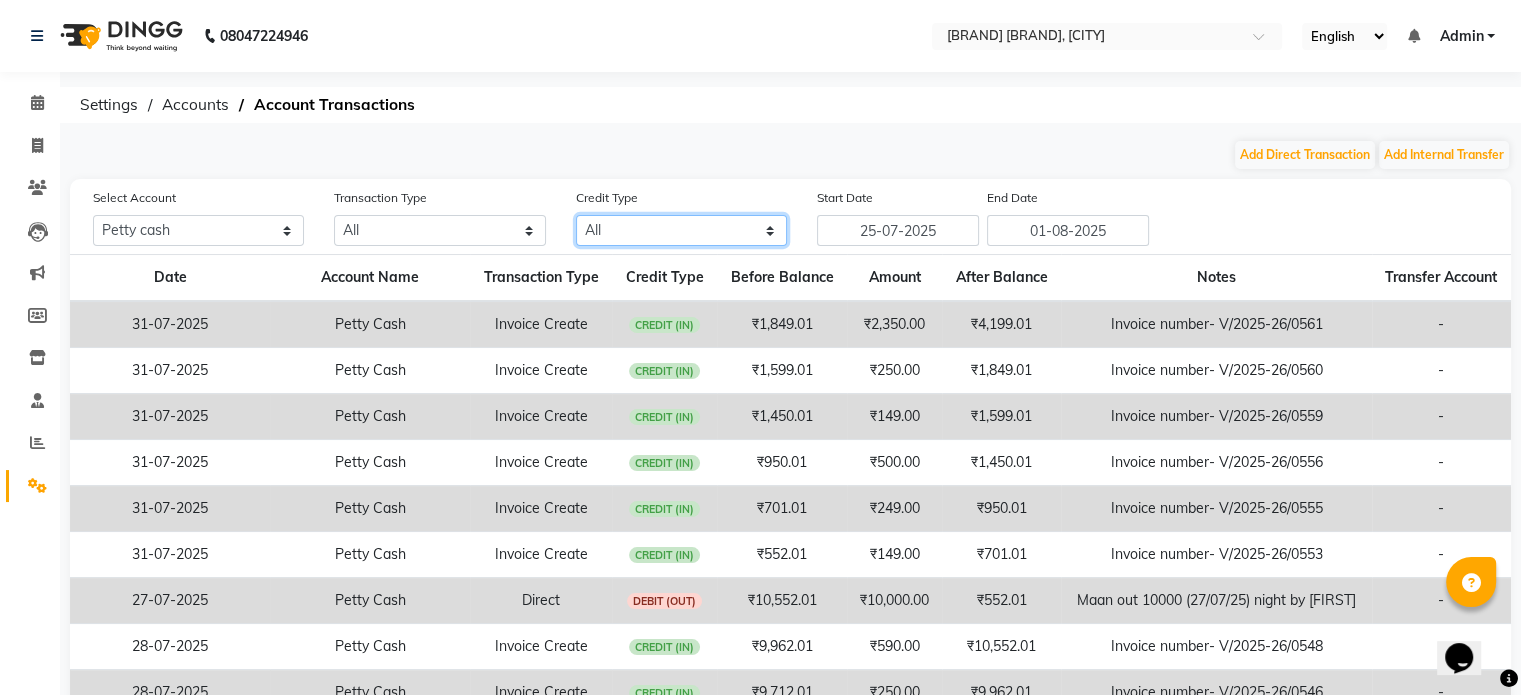 click on "All Credit (IN) Debit (OUT)" 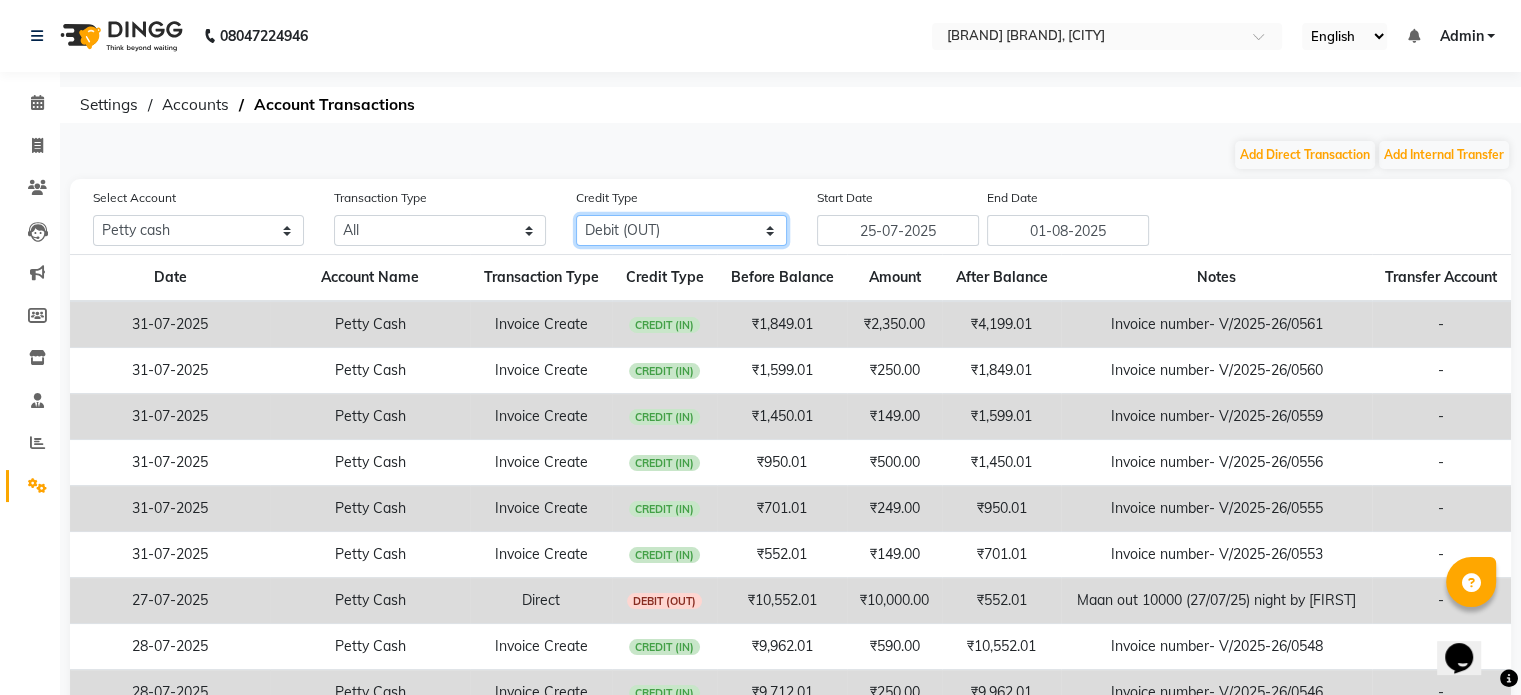 click on "All Credit (IN) Debit (OUT)" 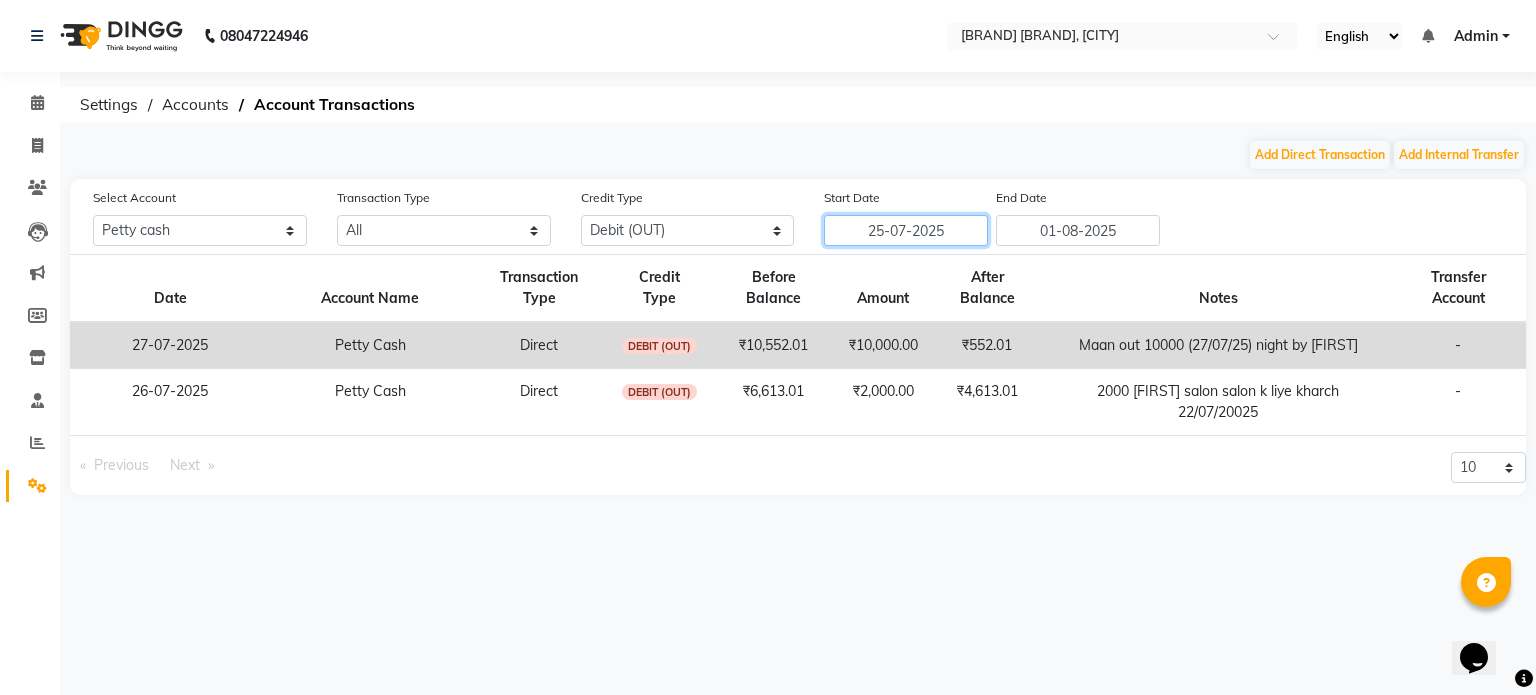 click on "25-07-2025" 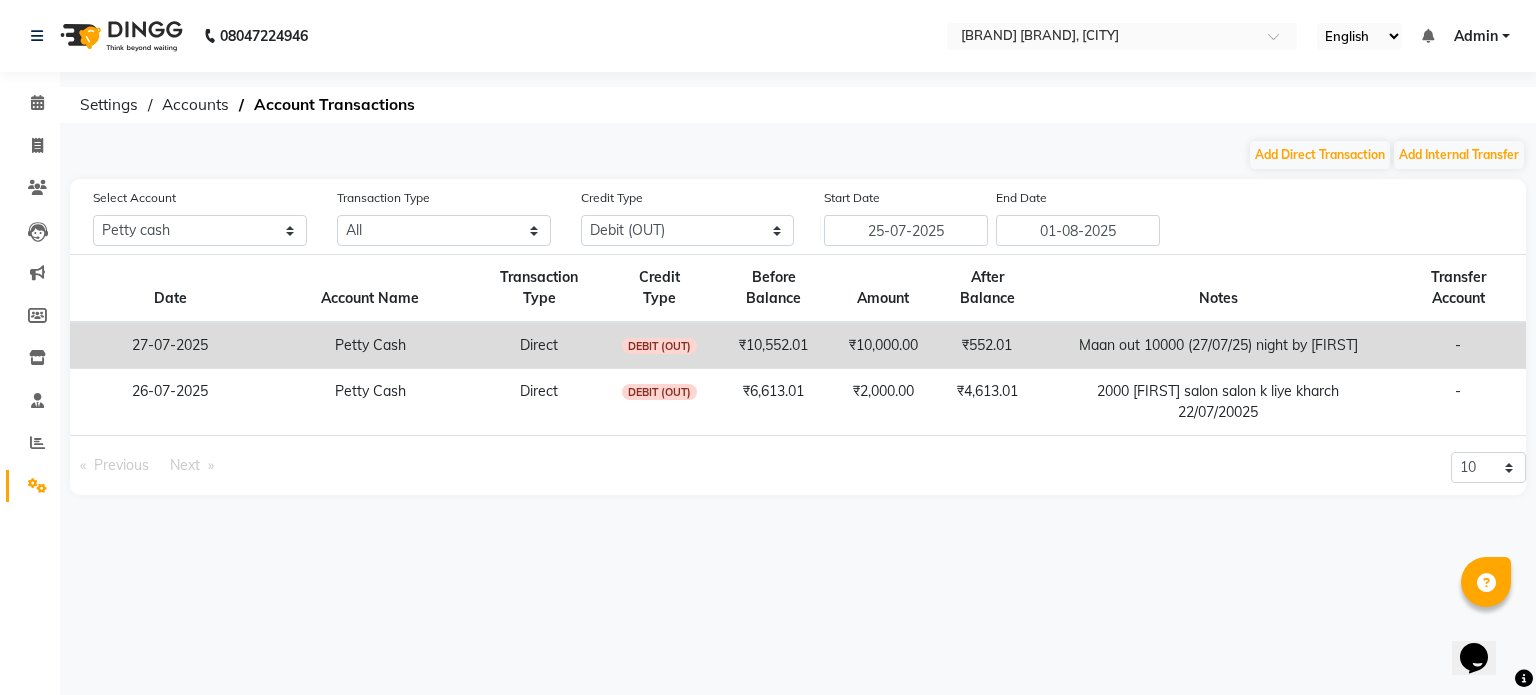 select on "7" 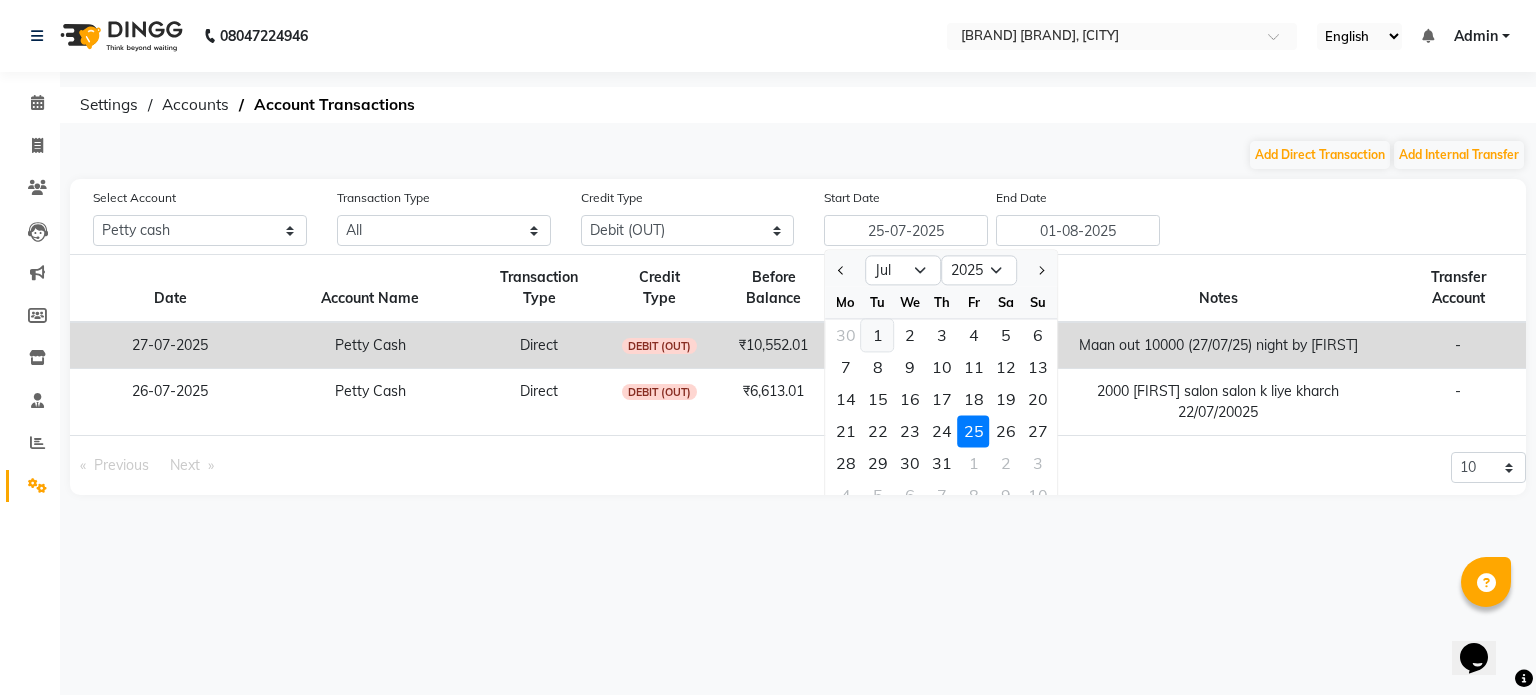 click on "1" 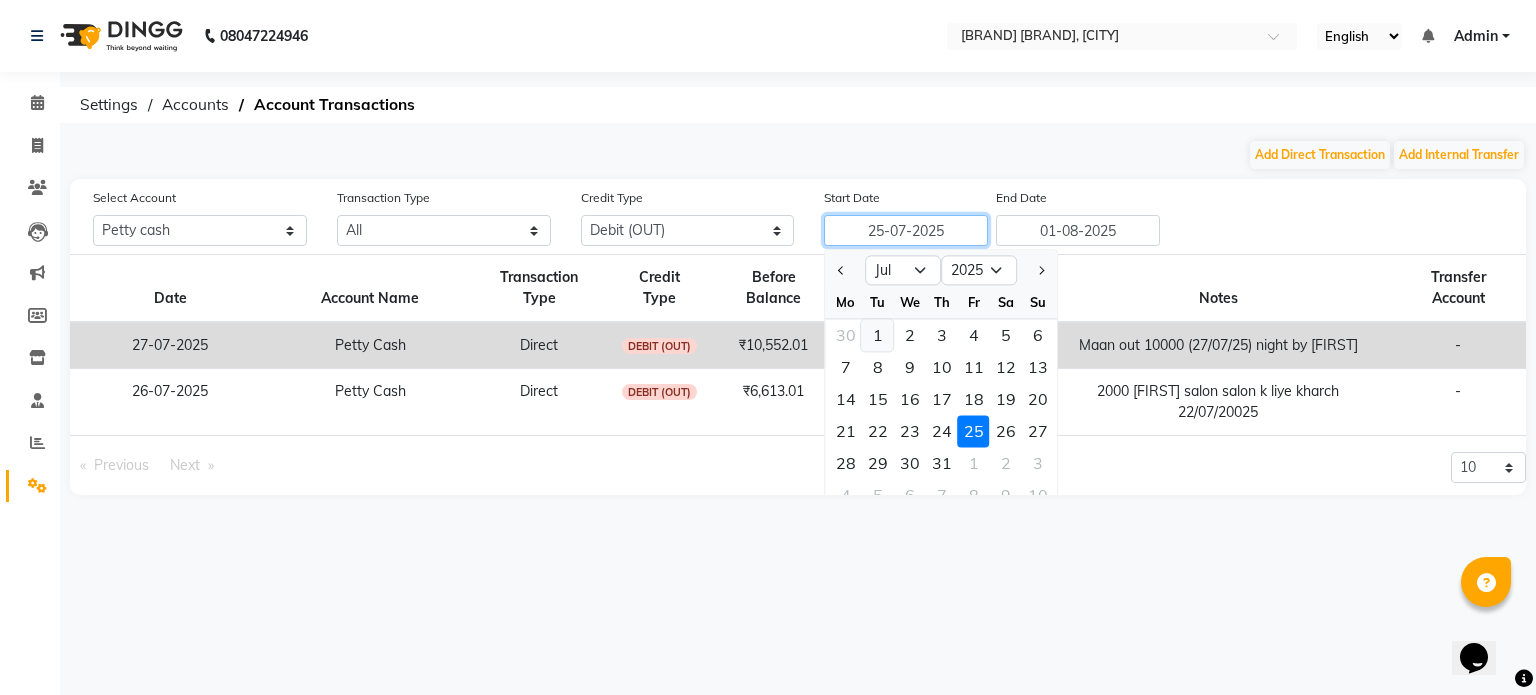 type on "01-07-2025" 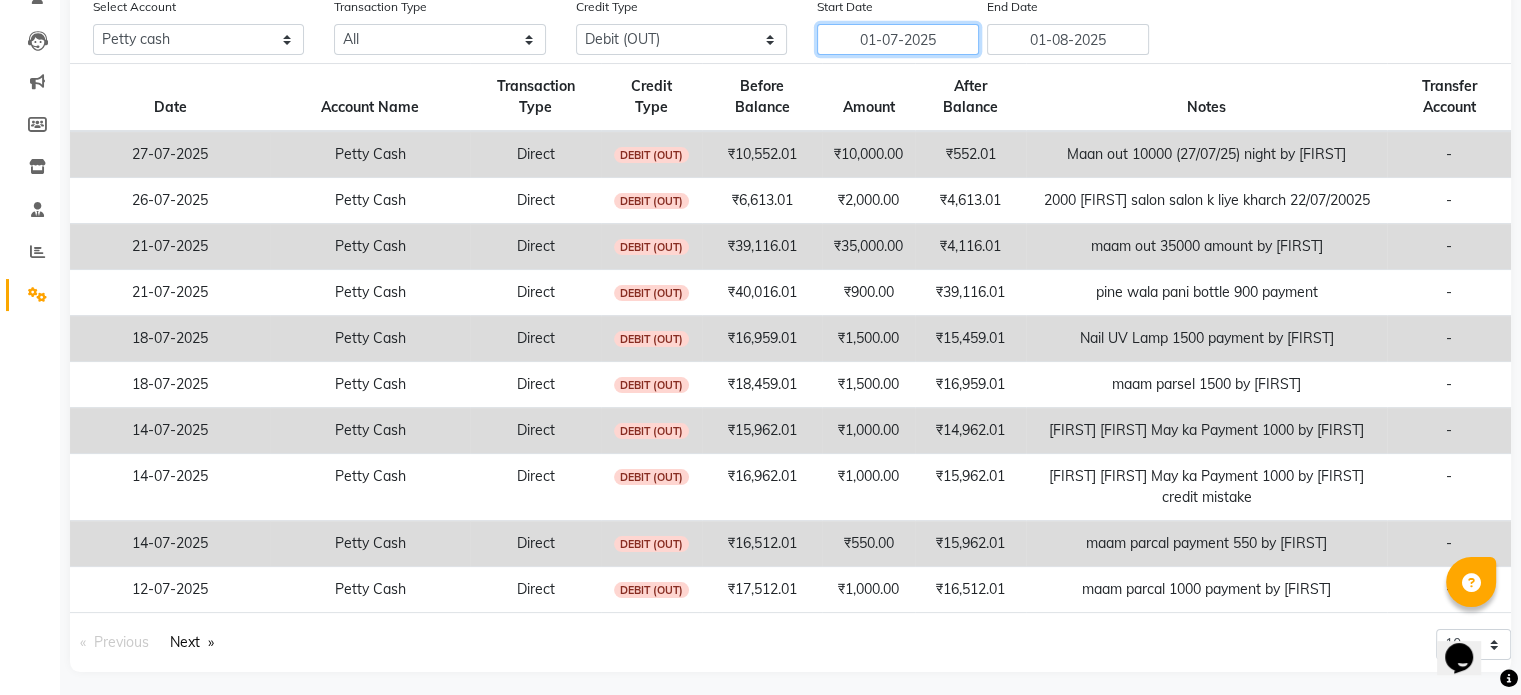 scroll, scrollTop: 196, scrollLeft: 0, axis: vertical 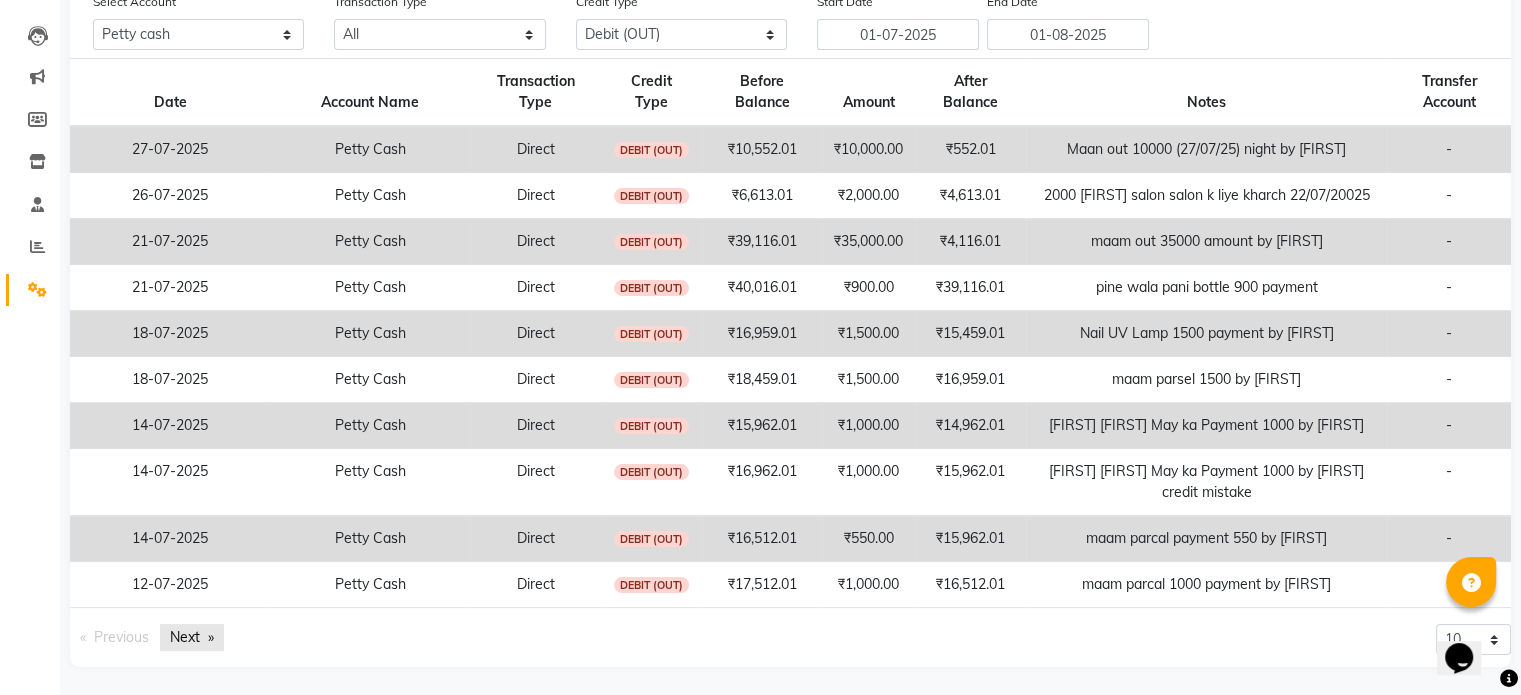 click on "Next  page" 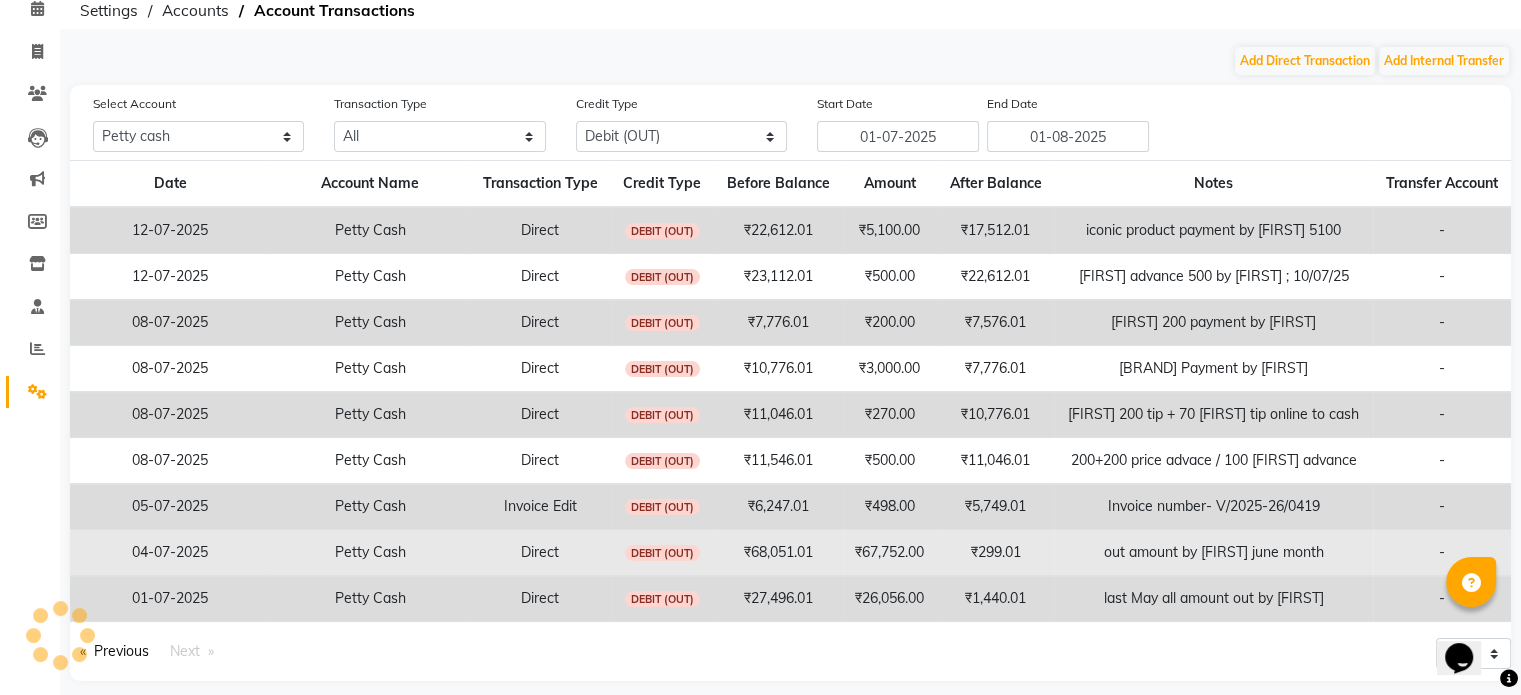 scroll, scrollTop: 108, scrollLeft: 0, axis: vertical 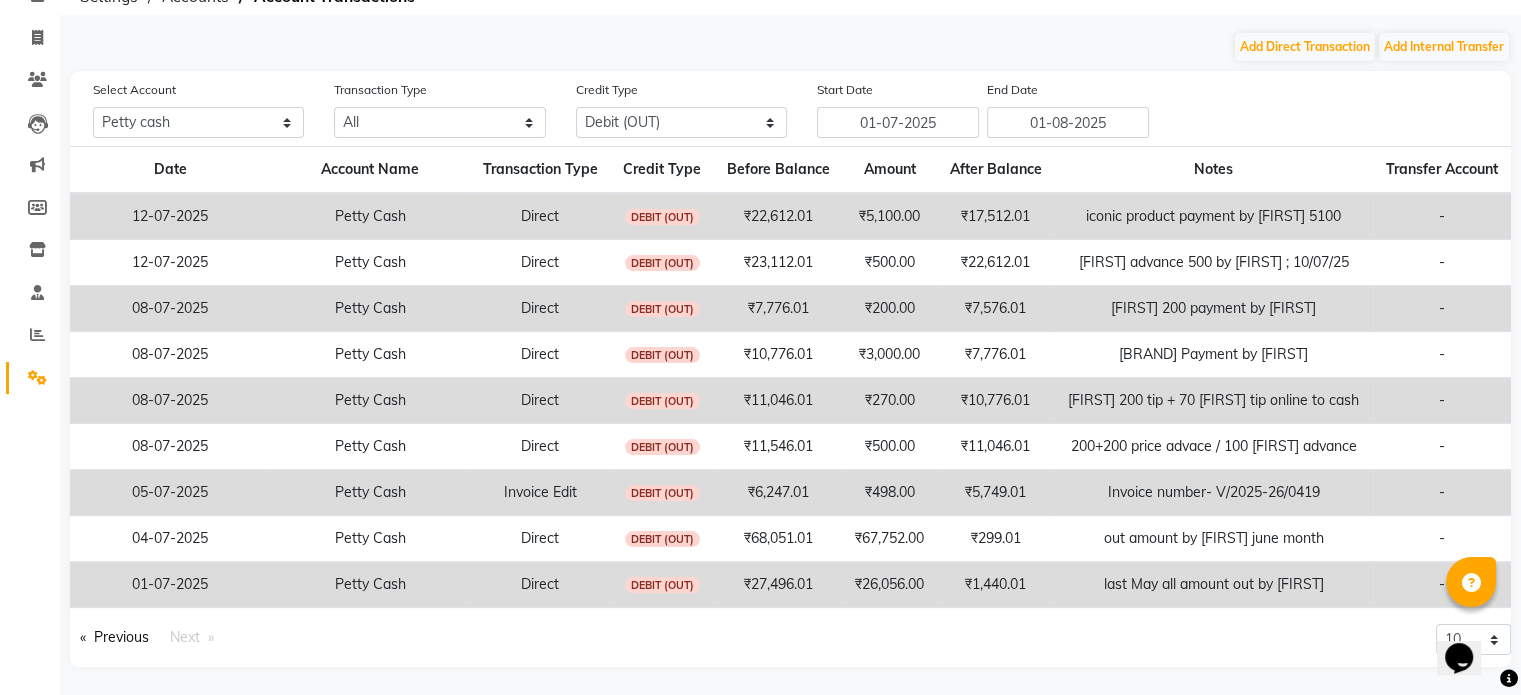 click on "Add Direct Transaction Add Internal Transfer" 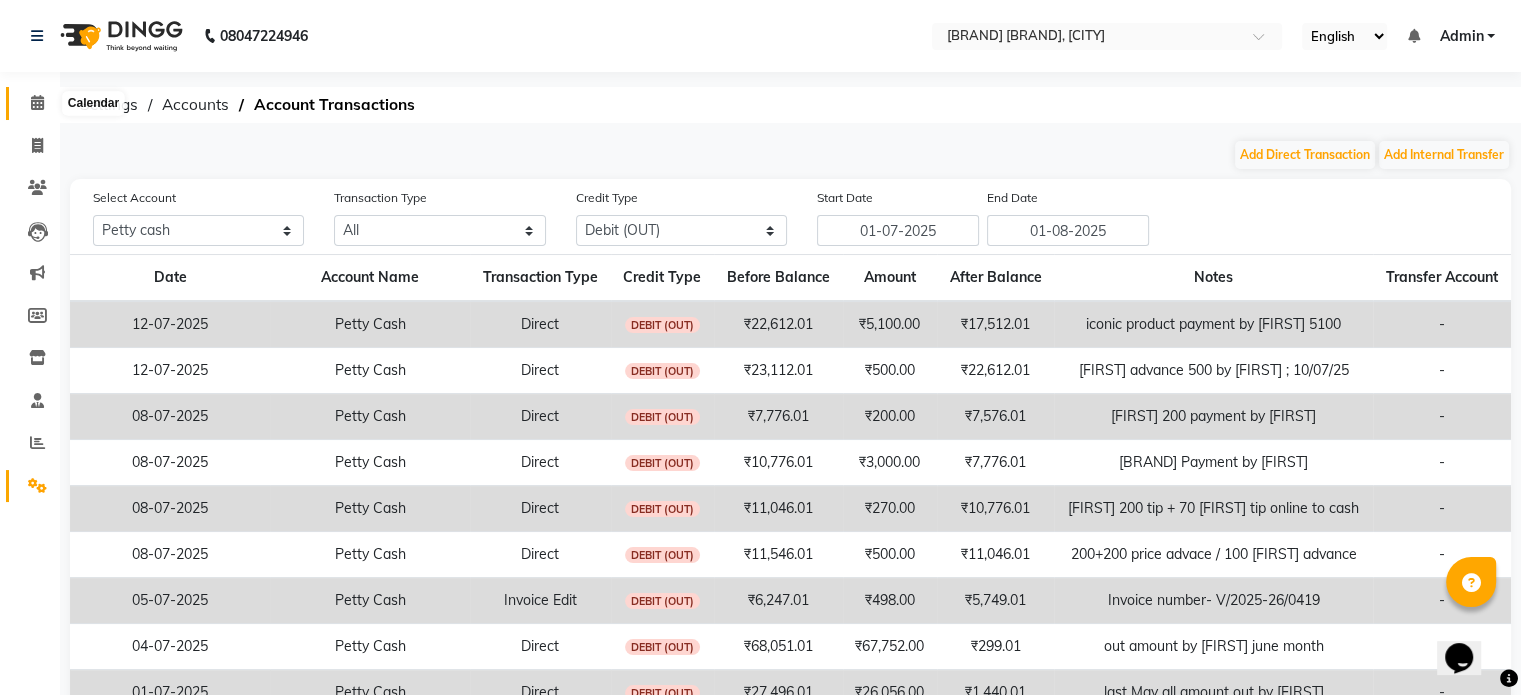click 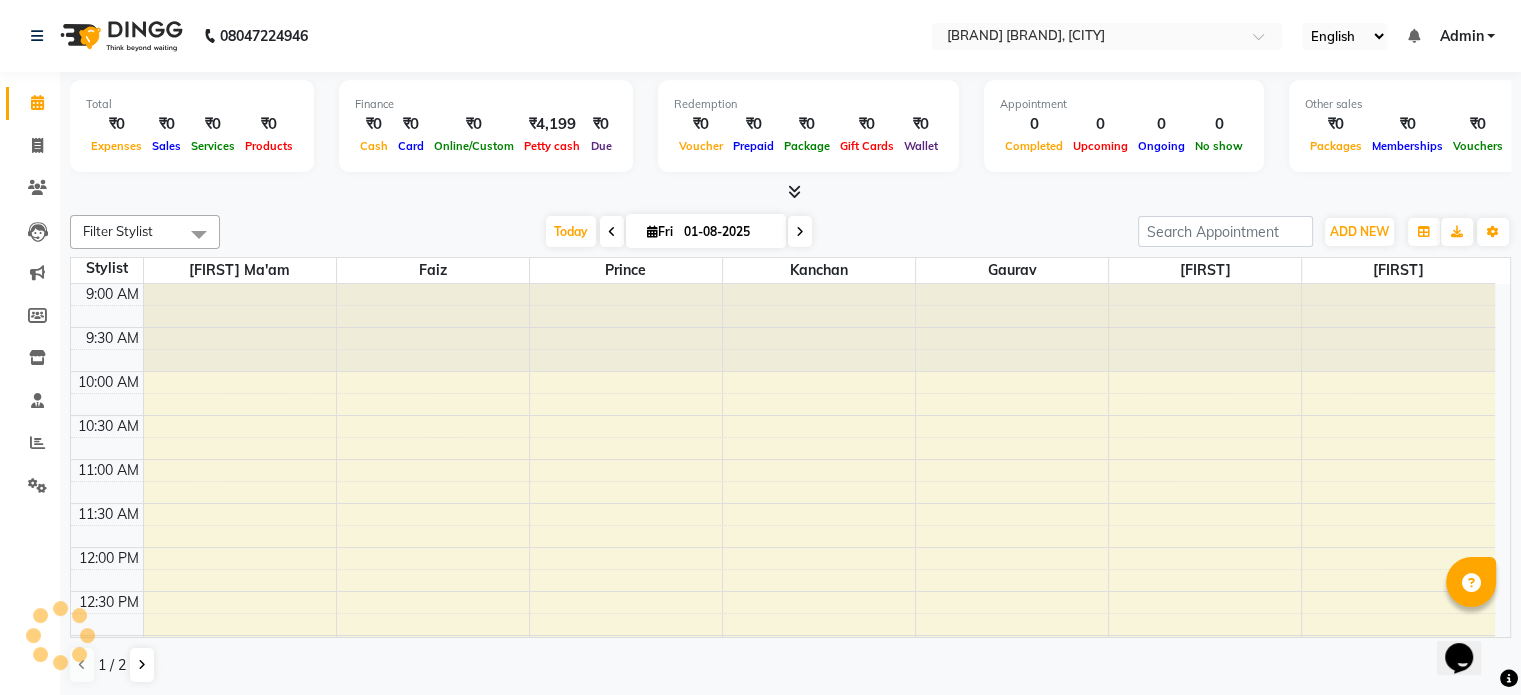 scroll, scrollTop: 0, scrollLeft: 0, axis: both 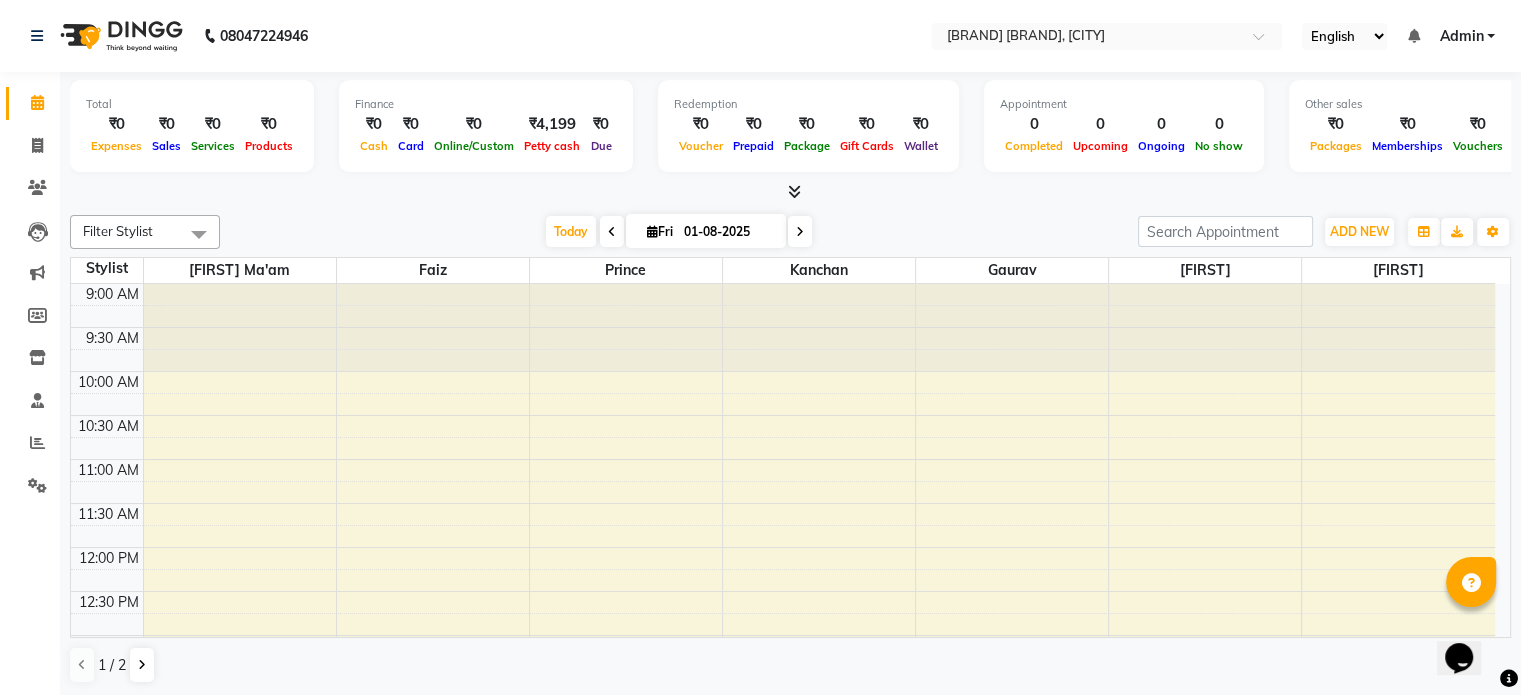 click at bounding box center [790, 192] 